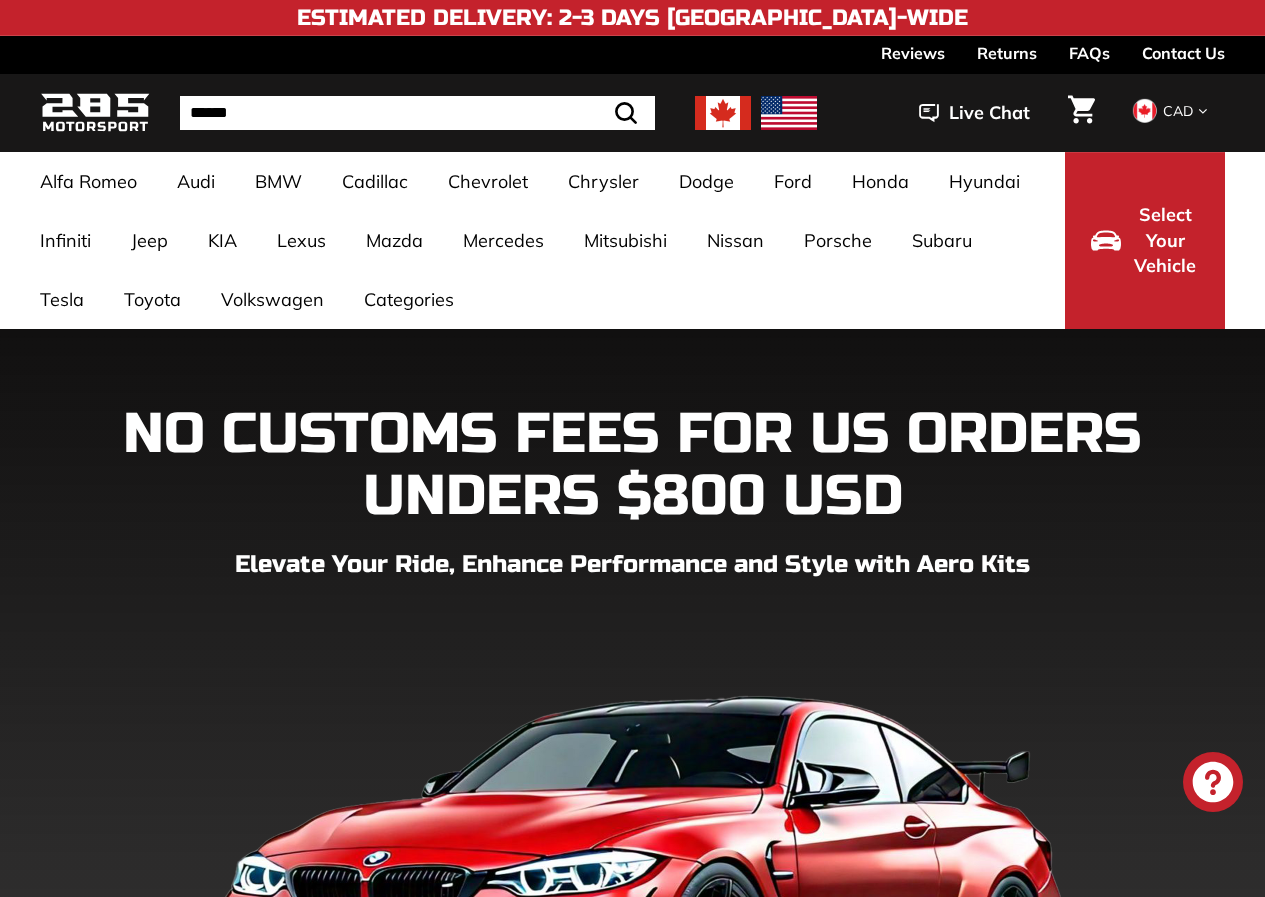scroll, scrollTop: 0, scrollLeft: 0, axis: both 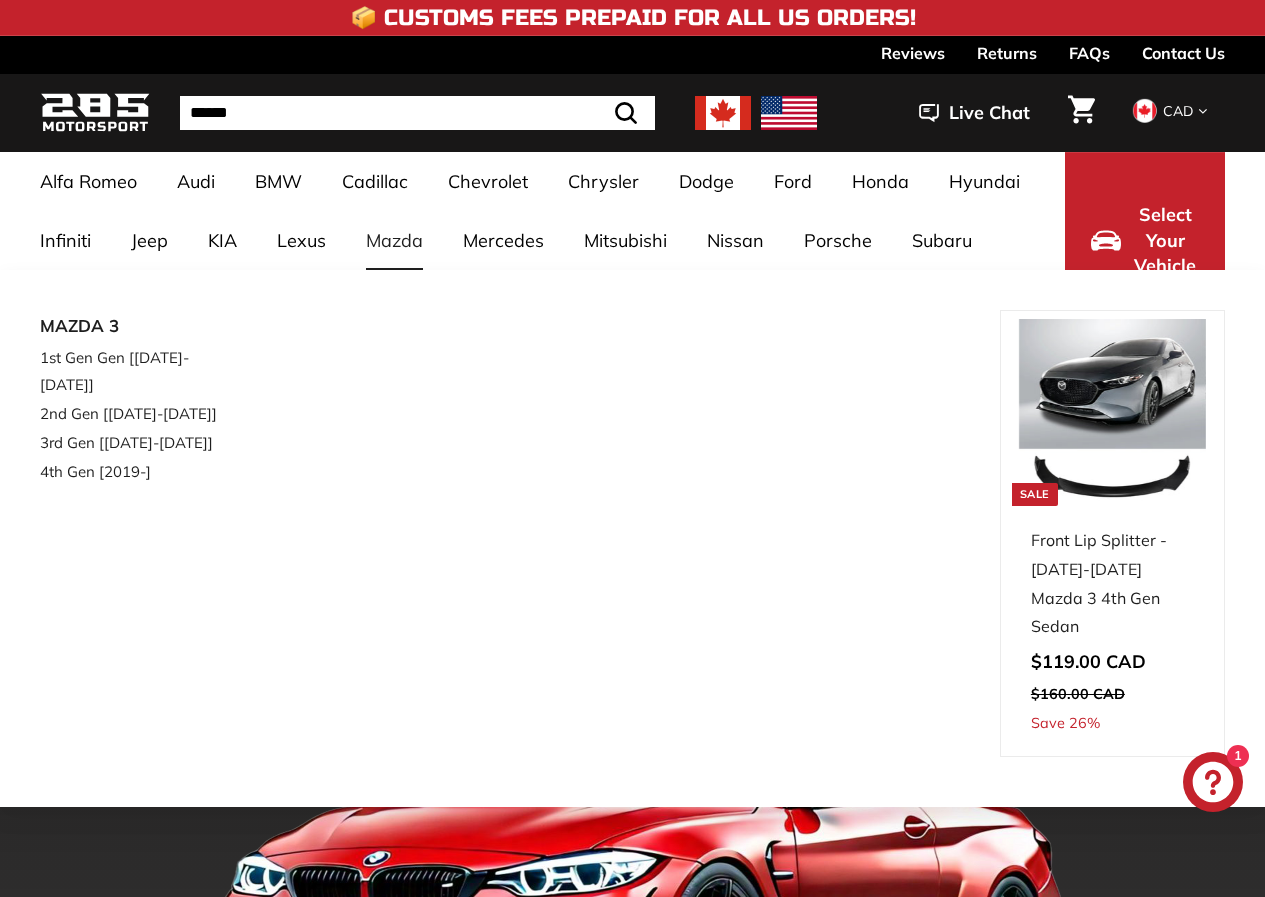 click on "Mazda" at bounding box center (394, 240) 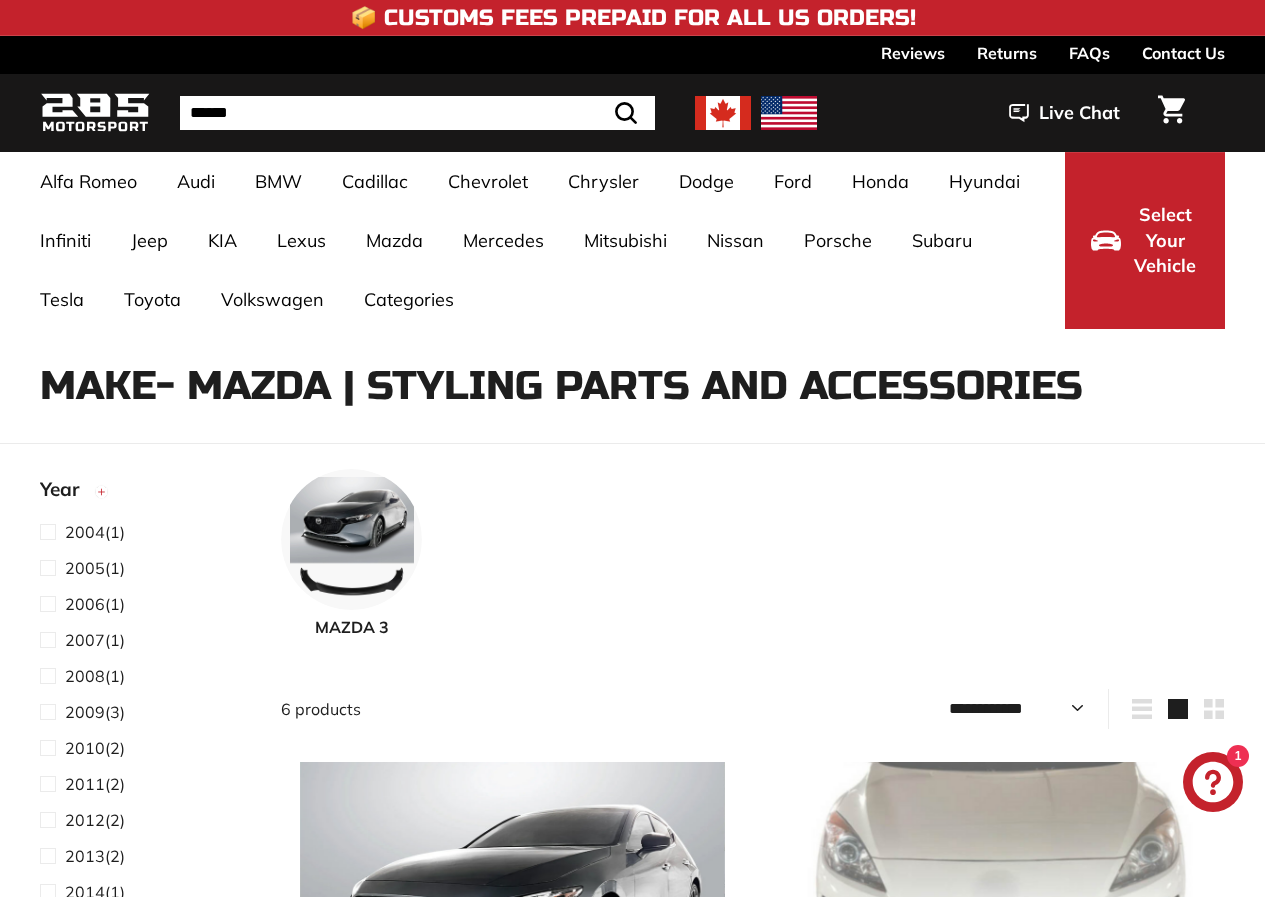 select on "**********" 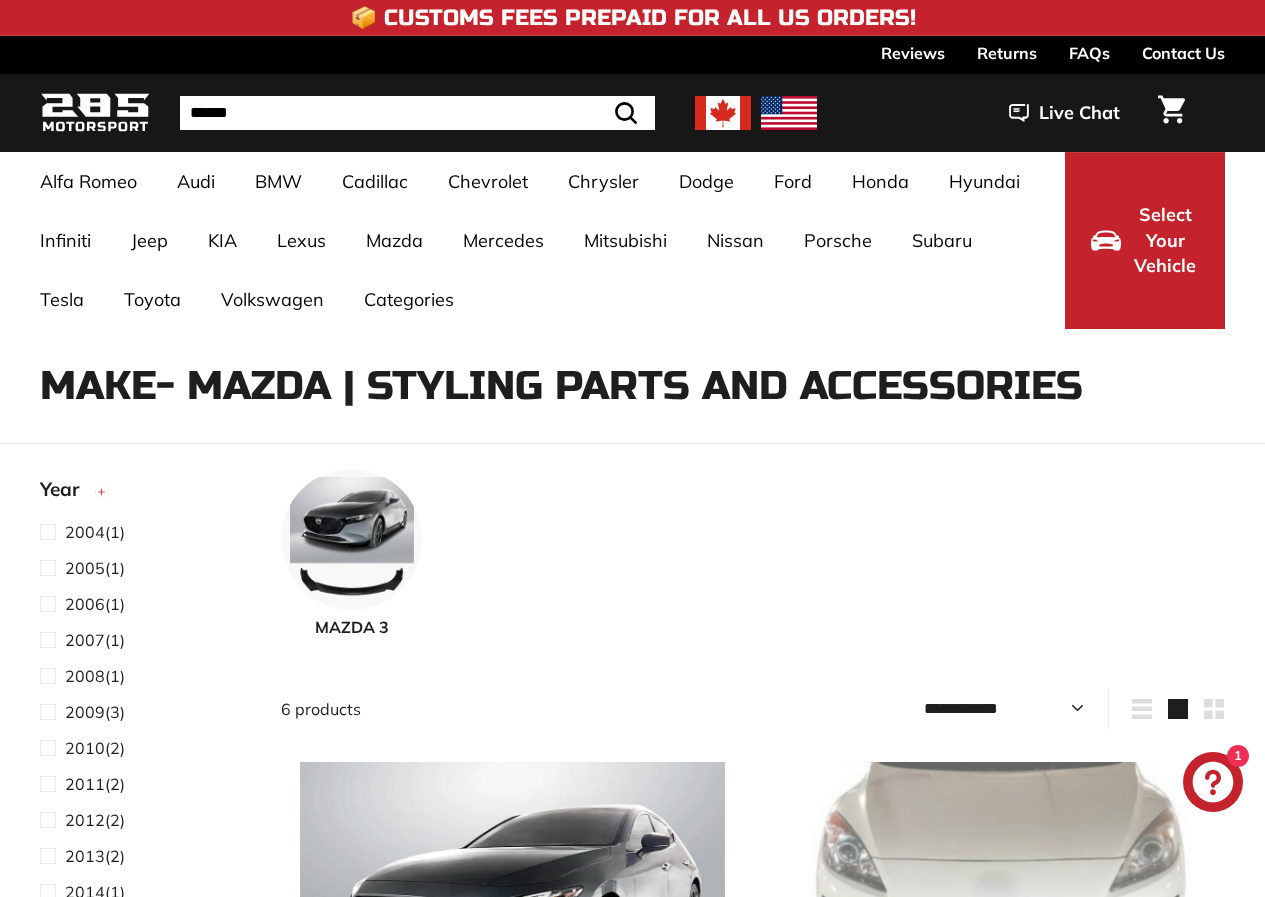 scroll, scrollTop: 0, scrollLeft: 0, axis: both 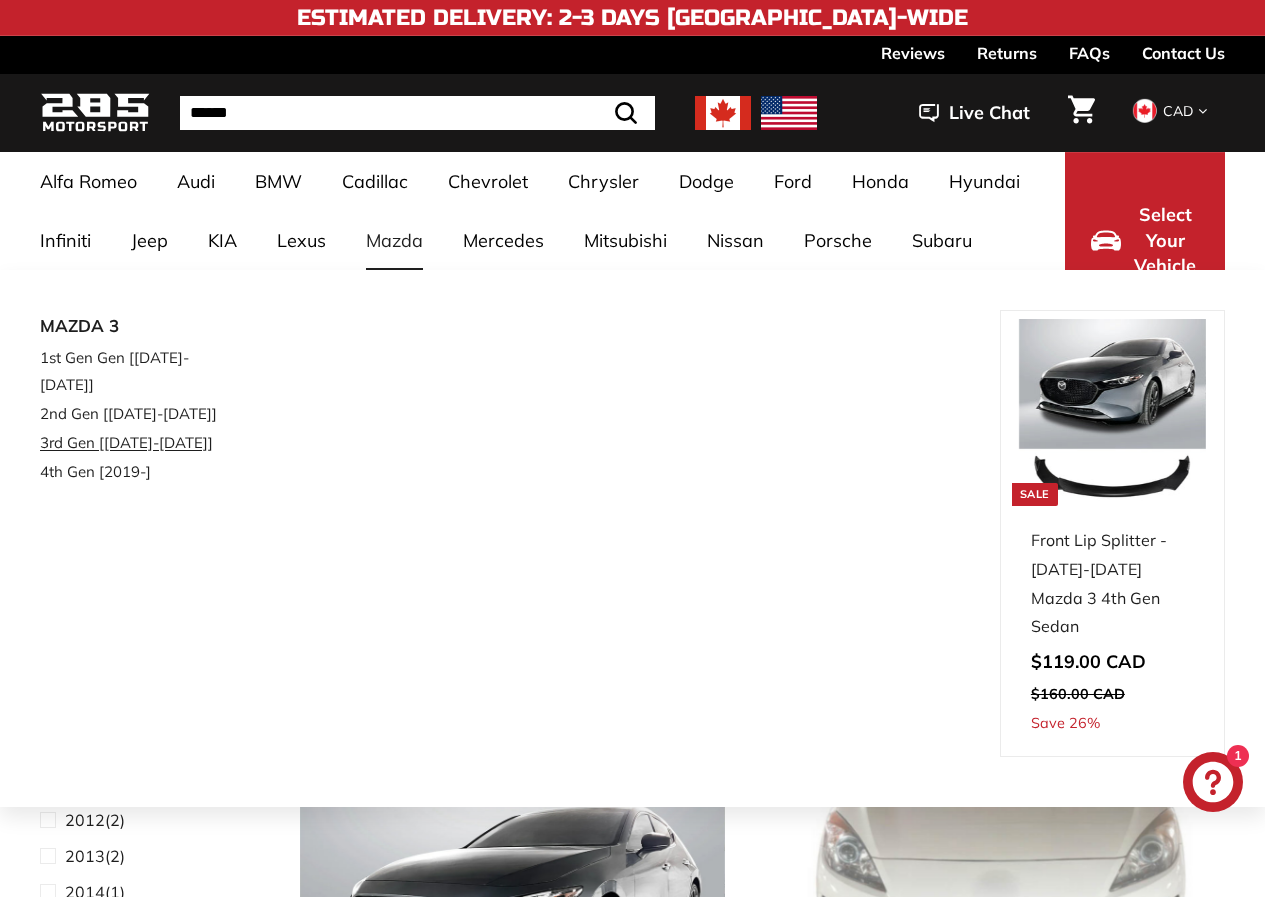 click on "3rd Gen [[DATE]-[DATE]]" at bounding box center [134, 442] 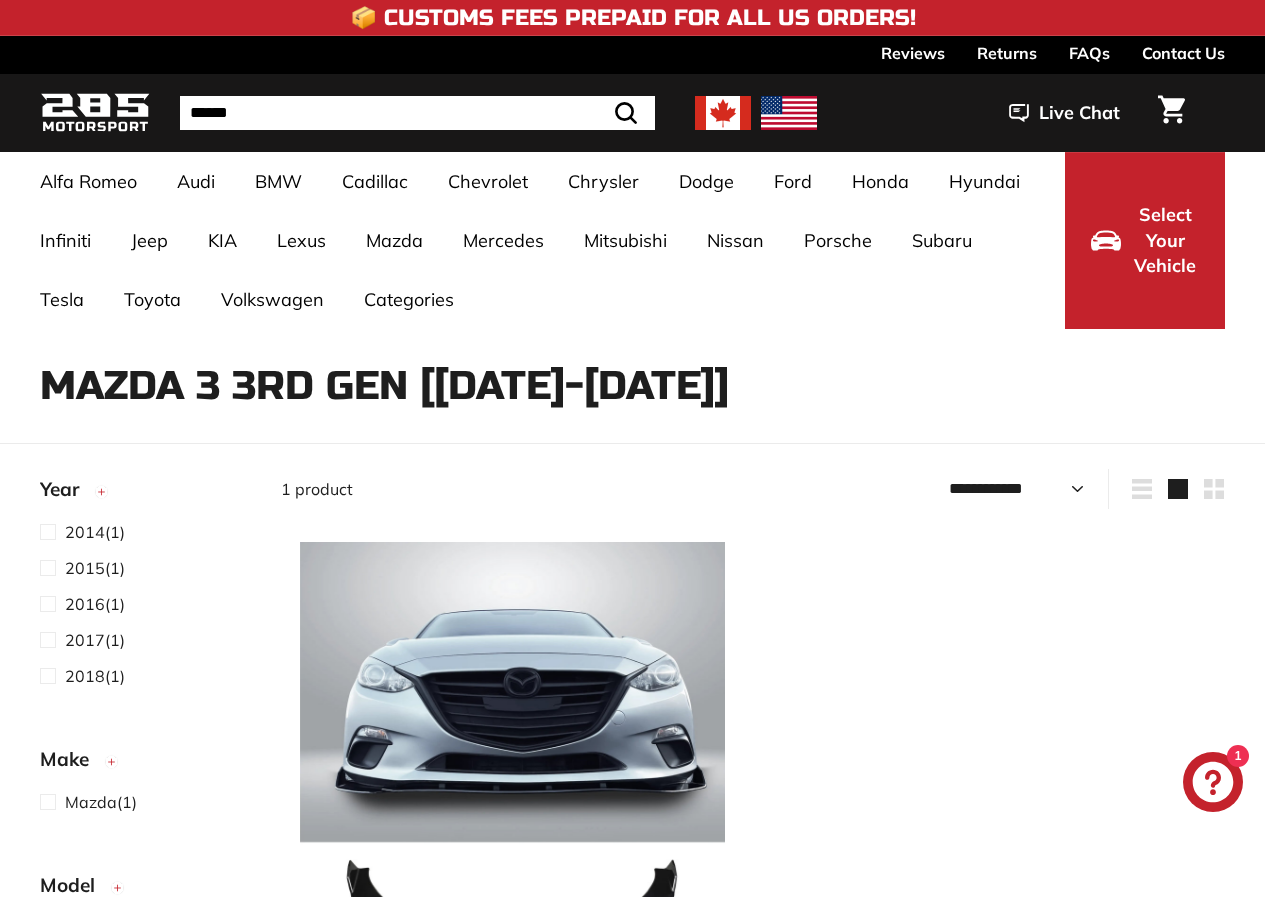 select on "**********" 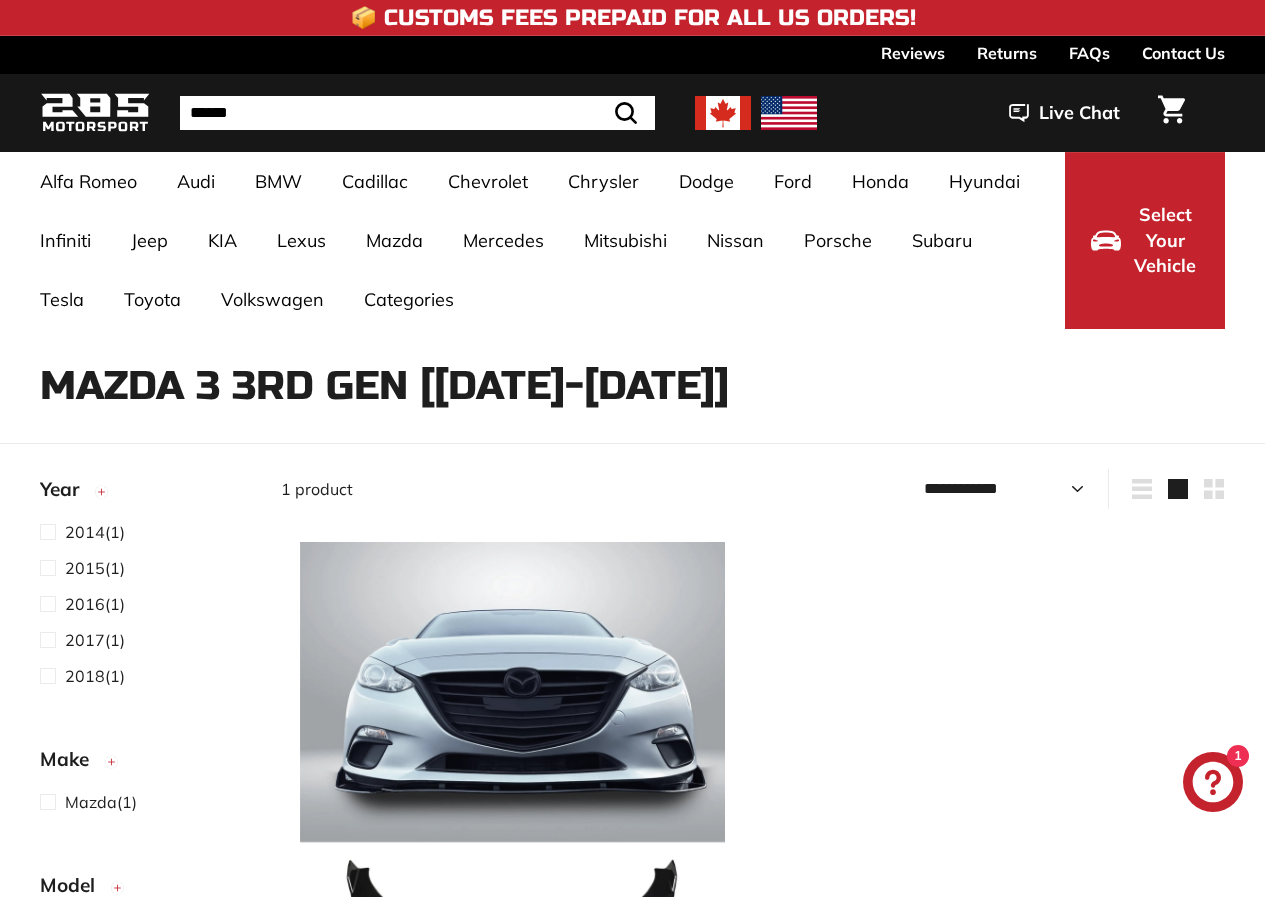 scroll, scrollTop: 0, scrollLeft: 0, axis: both 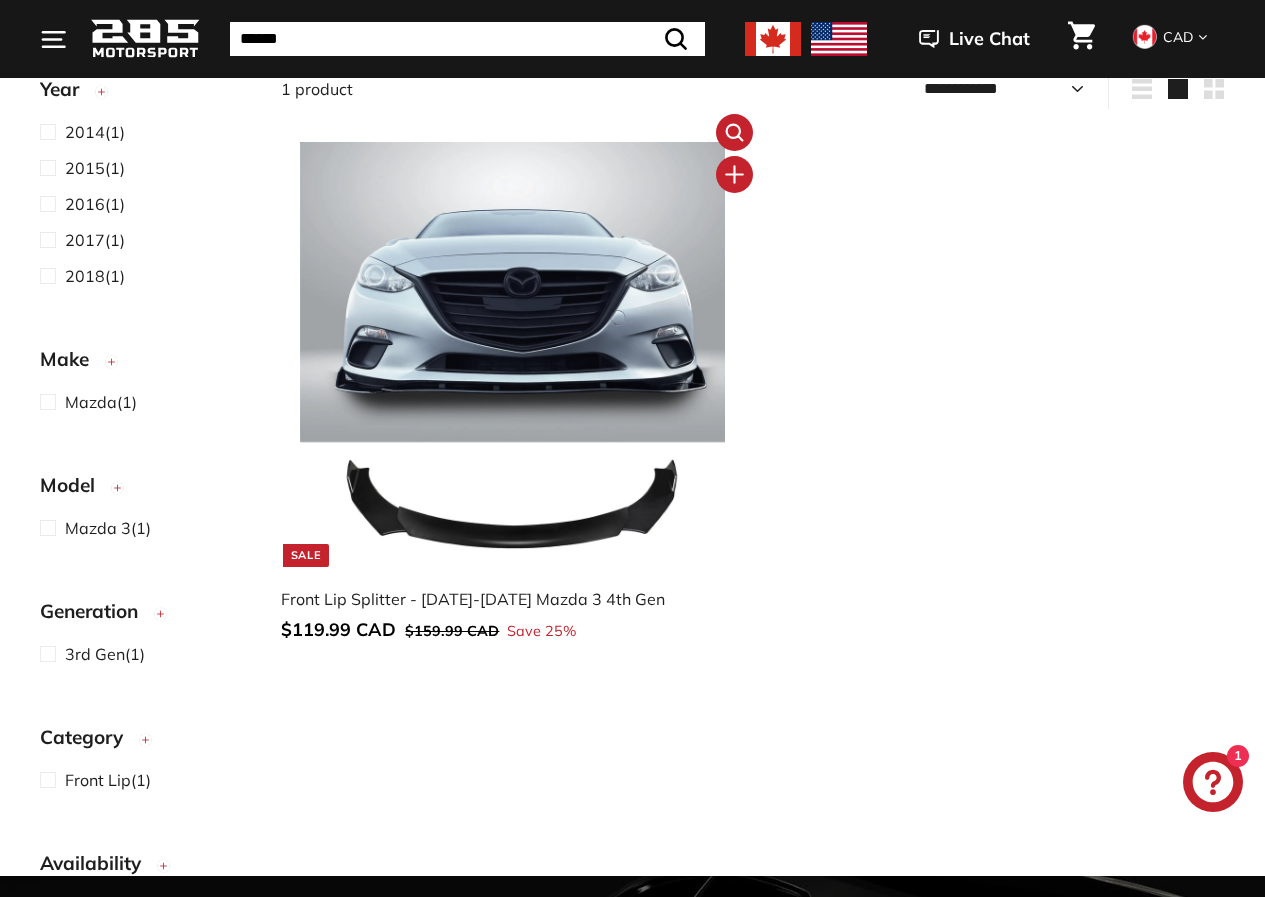 click at bounding box center (512, 354) 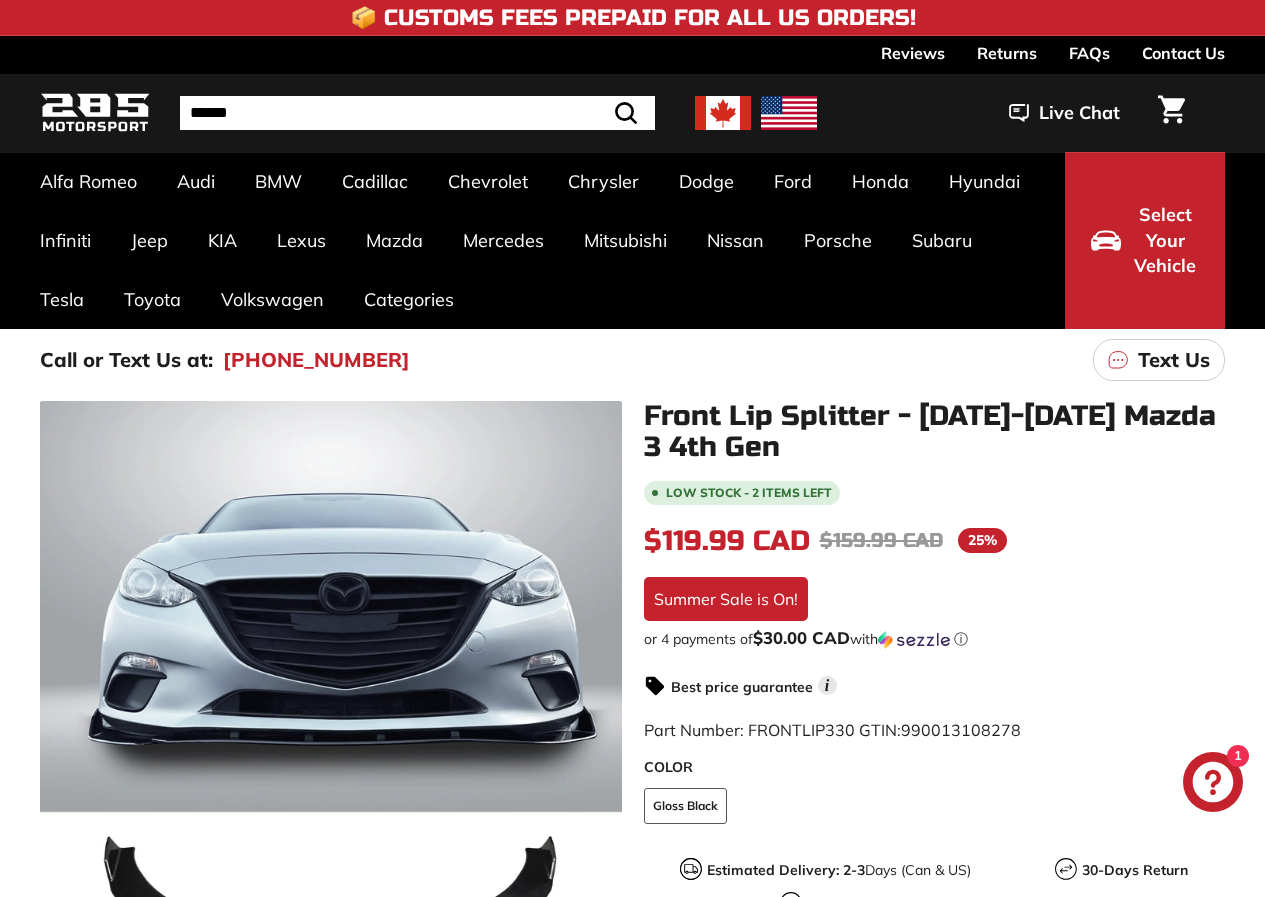 scroll, scrollTop: 0, scrollLeft: 0, axis: both 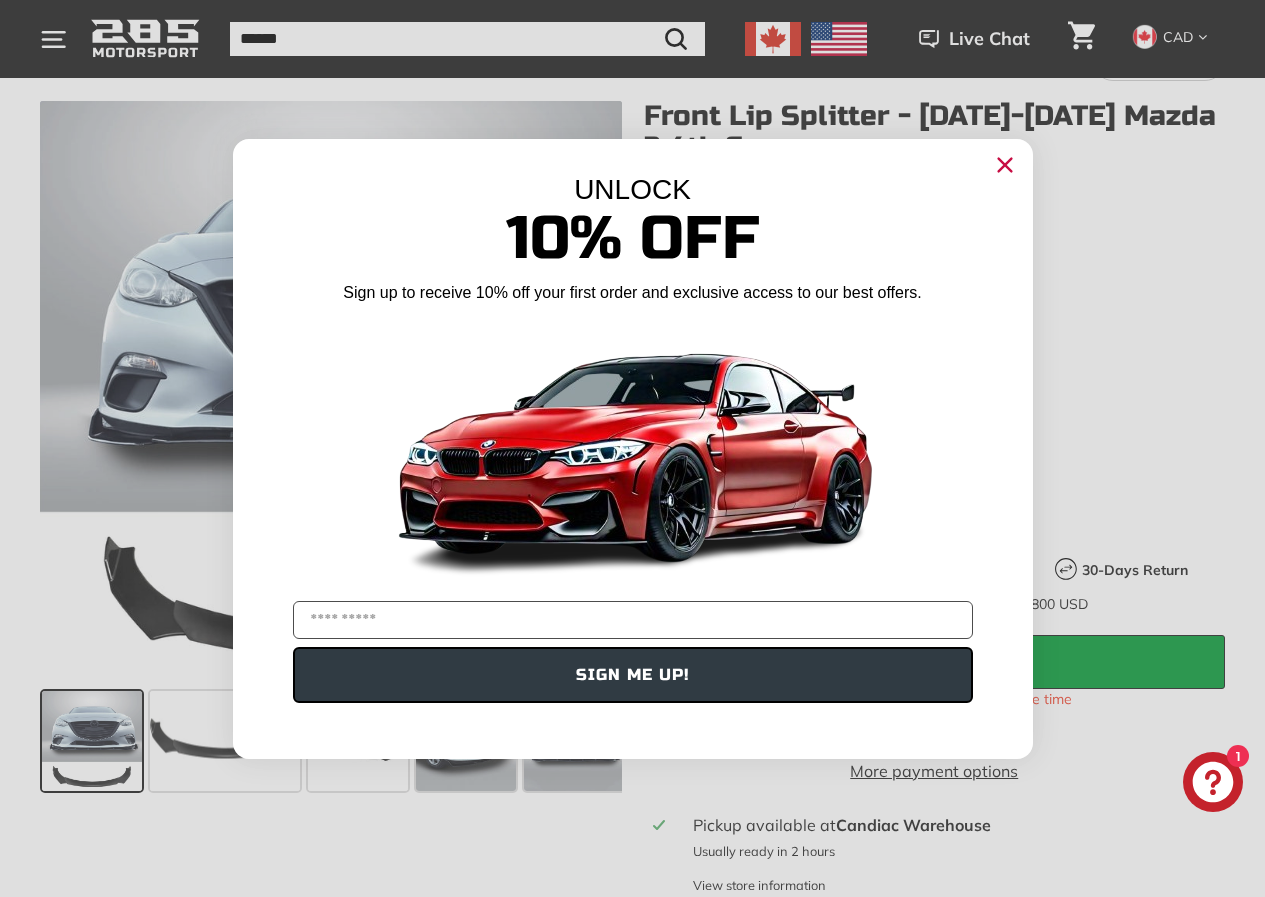 click 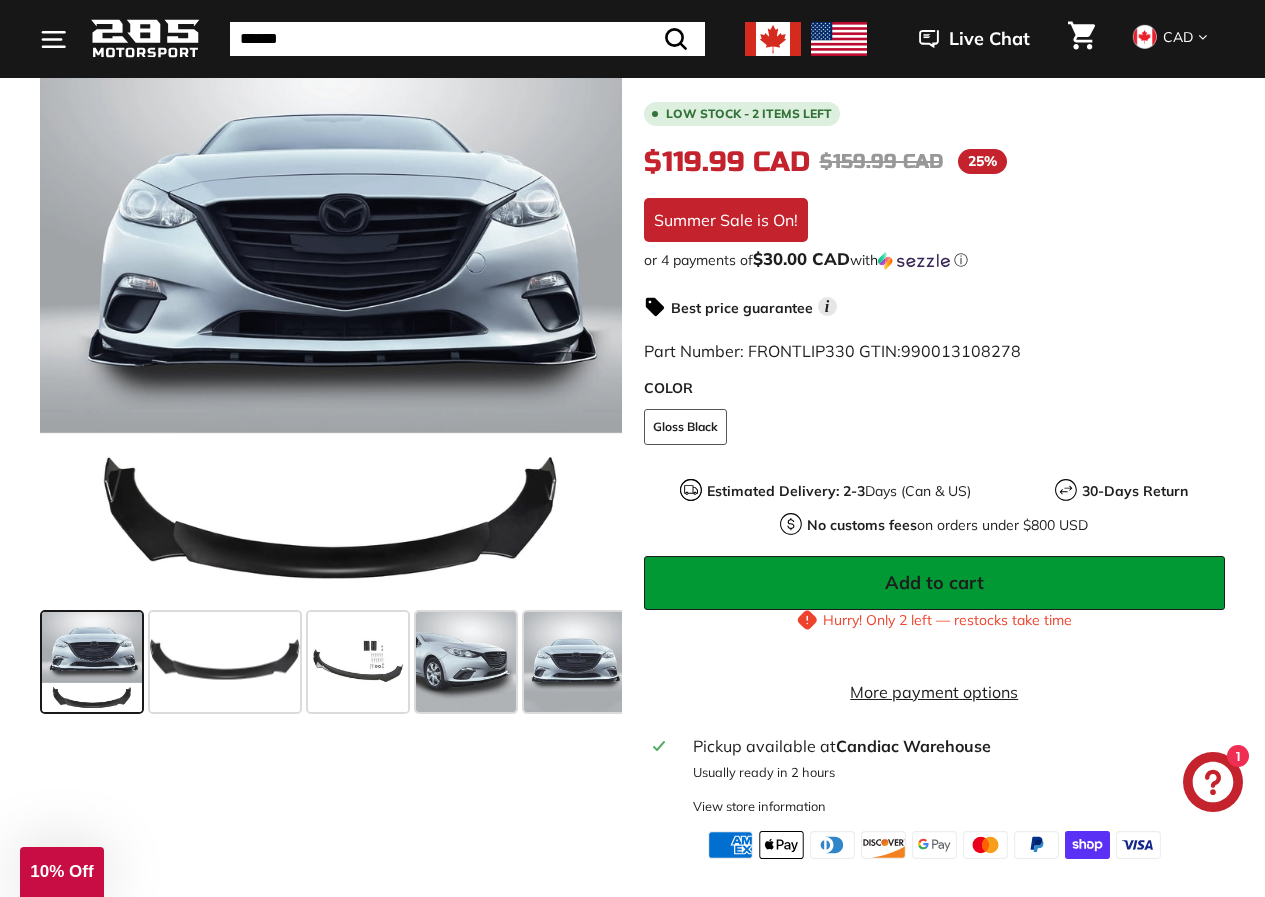 scroll, scrollTop: 500, scrollLeft: 0, axis: vertical 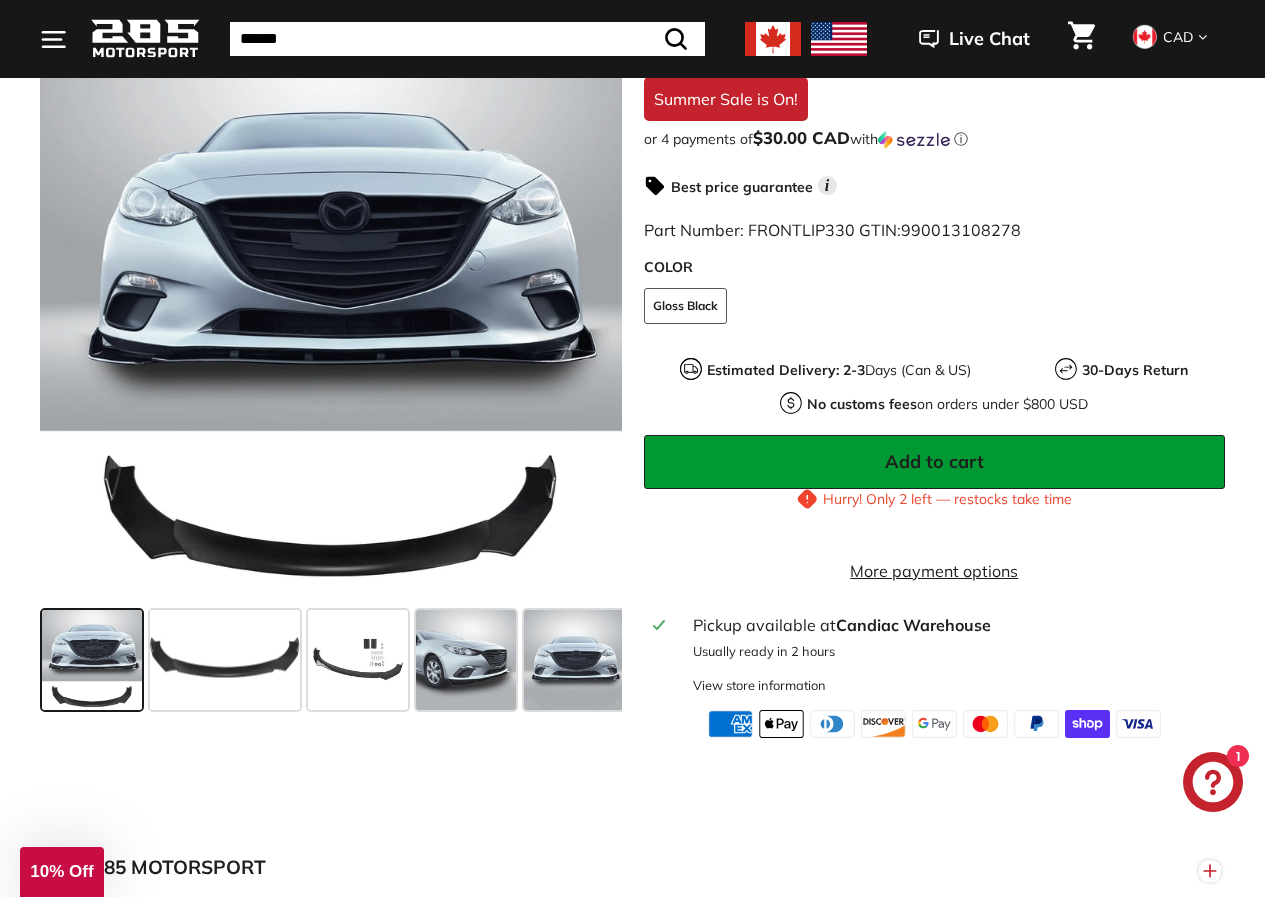 click at bounding box center (92, 660) 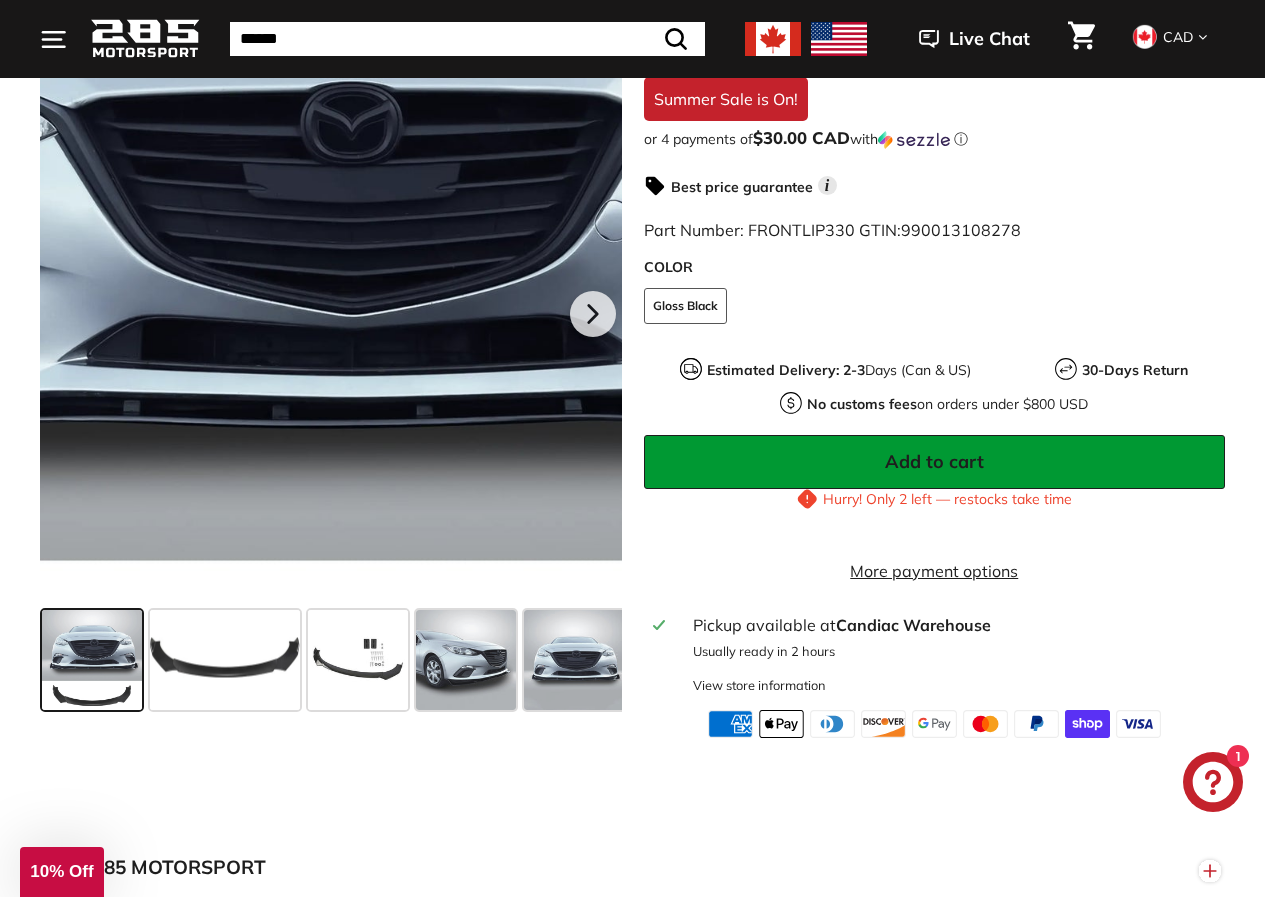 click at bounding box center (331, 311) 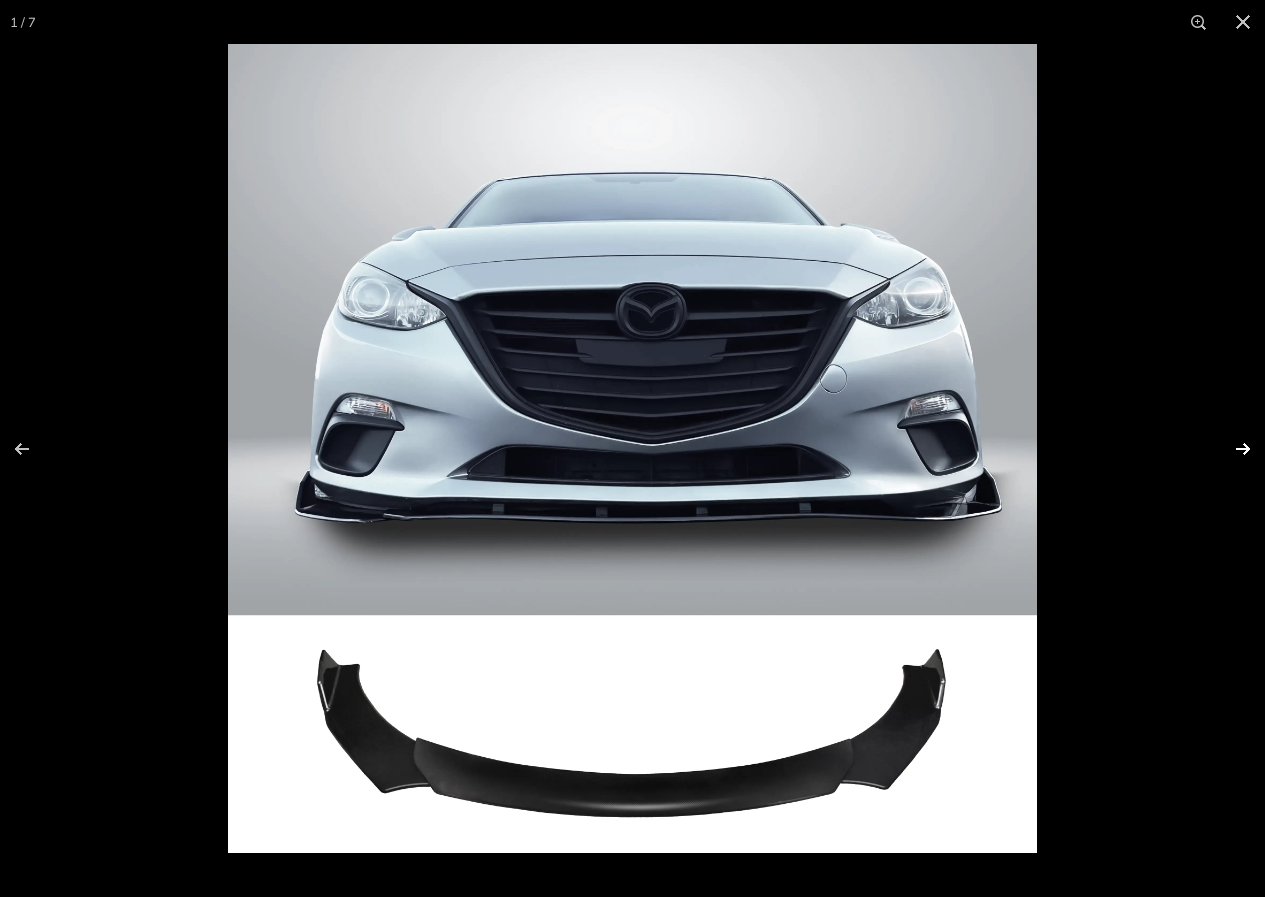 click at bounding box center [1230, 449] 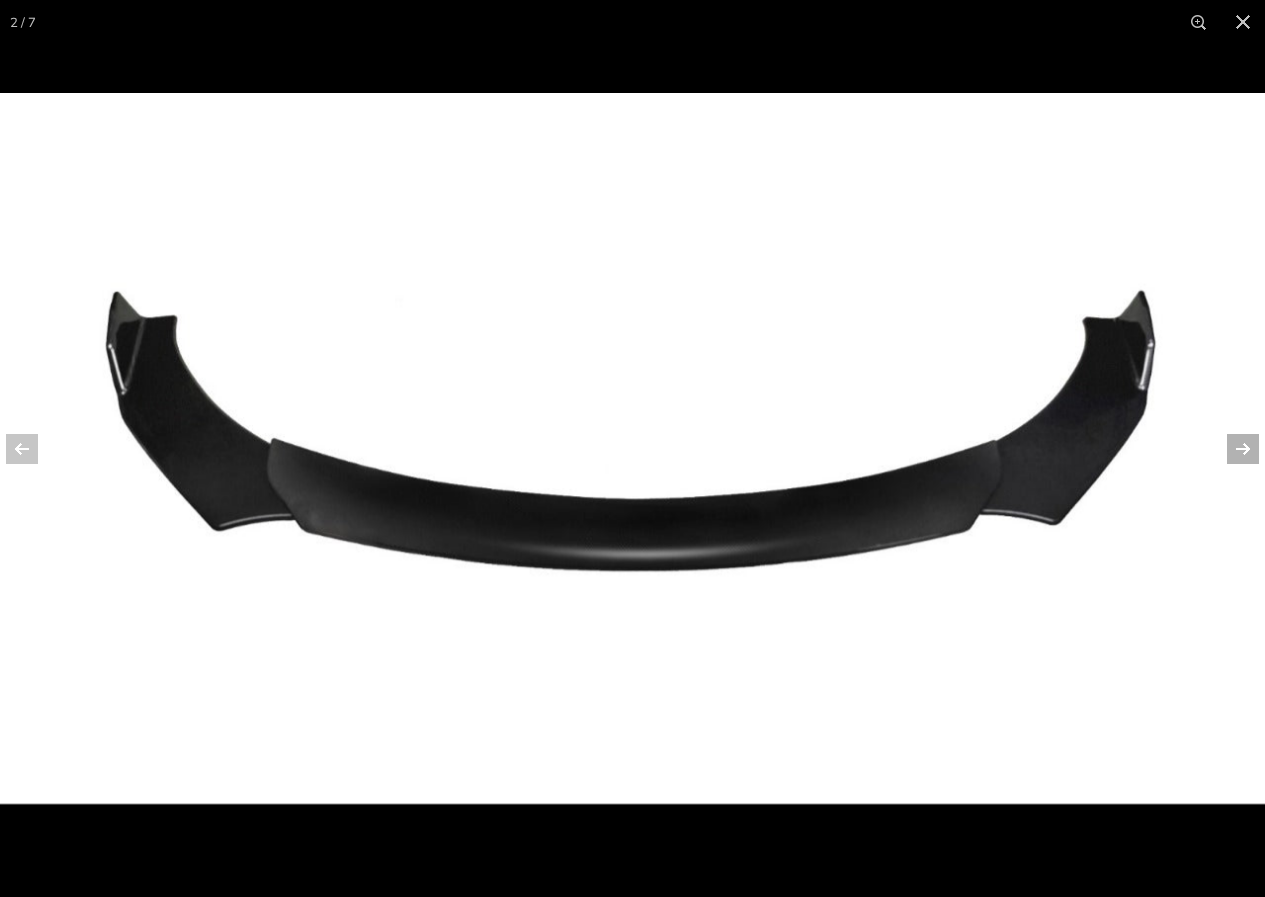 click at bounding box center [1230, 449] 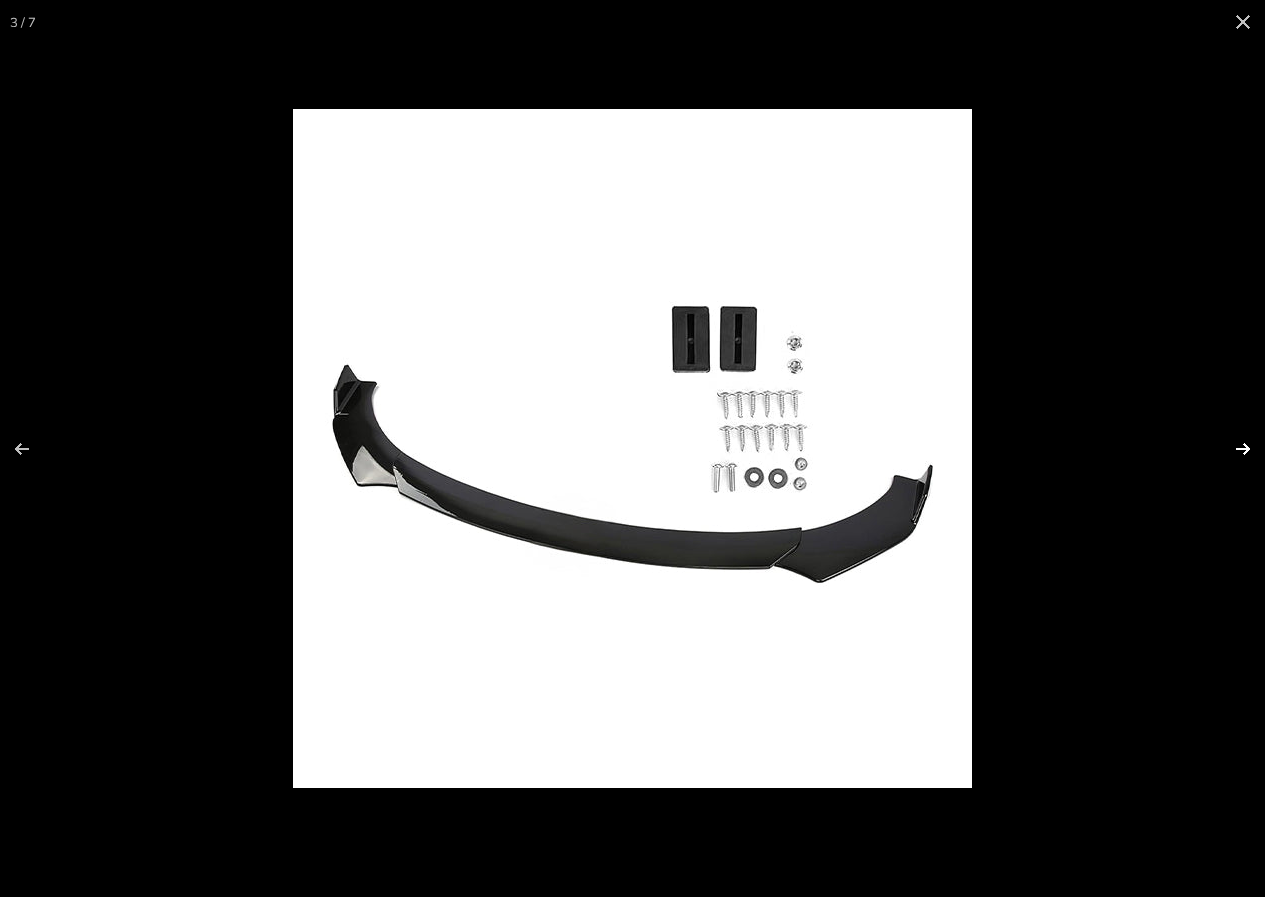 click at bounding box center (1230, 449) 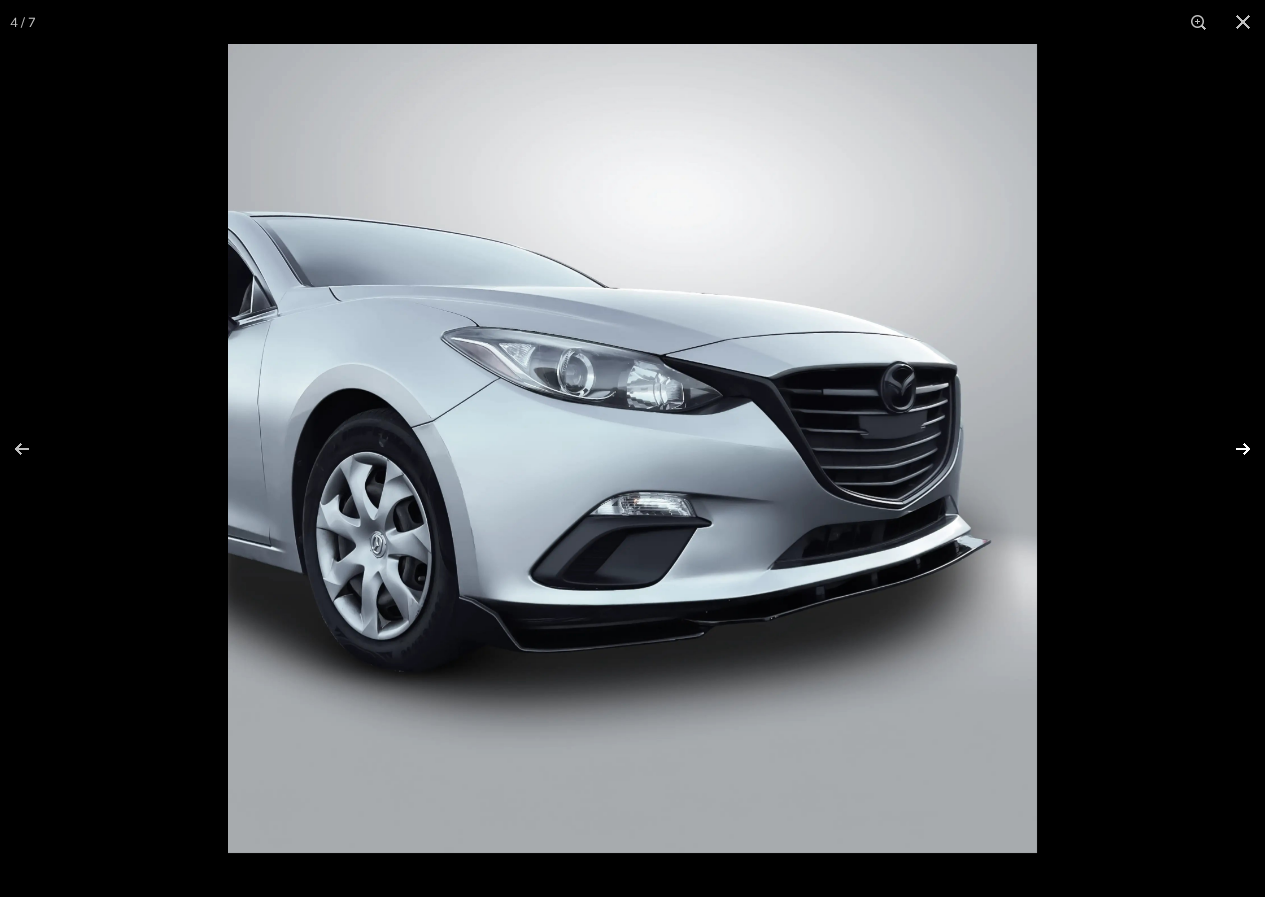click at bounding box center (1230, 449) 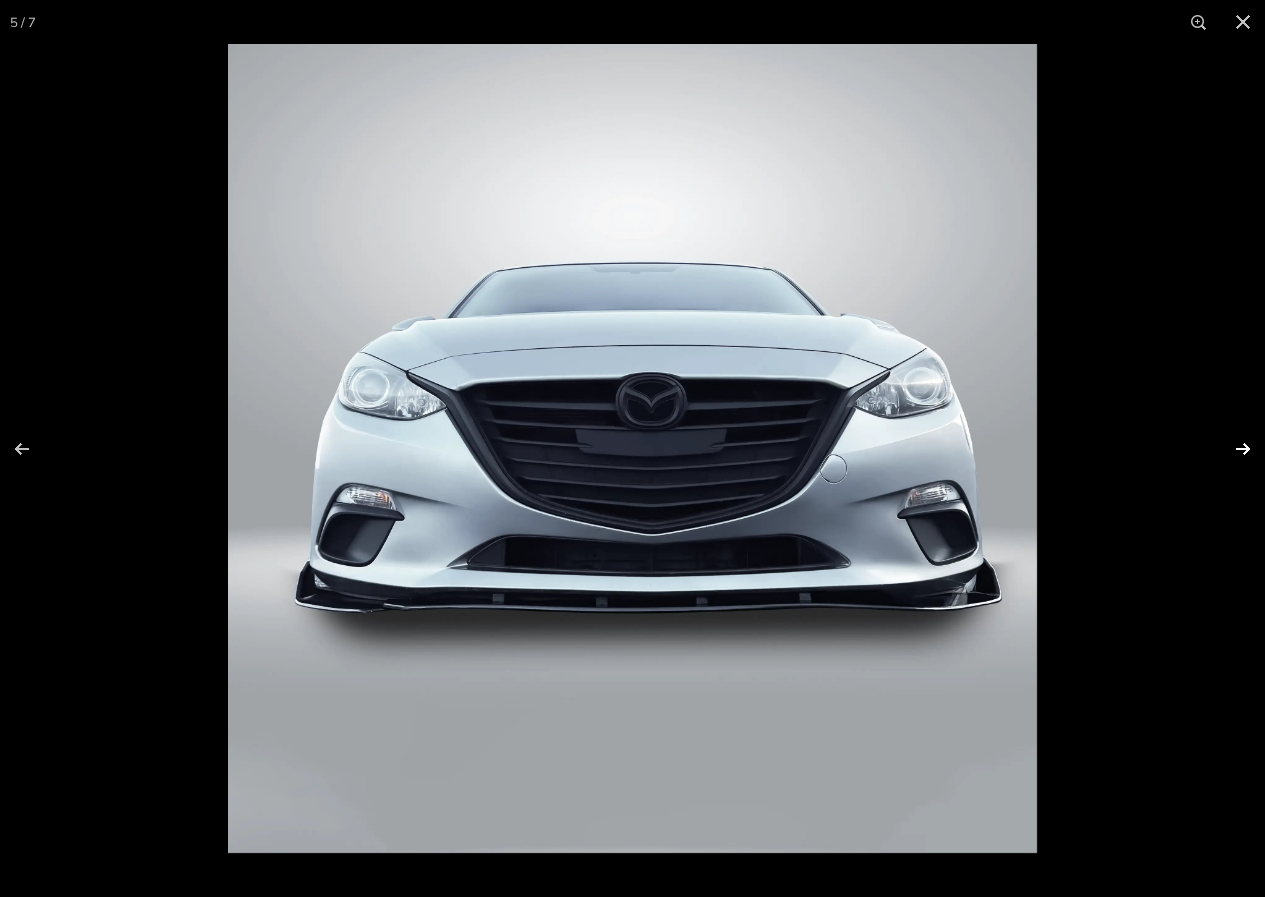 scroll, scrollTop: 0, scrollLeft: 222, axis: horizontal 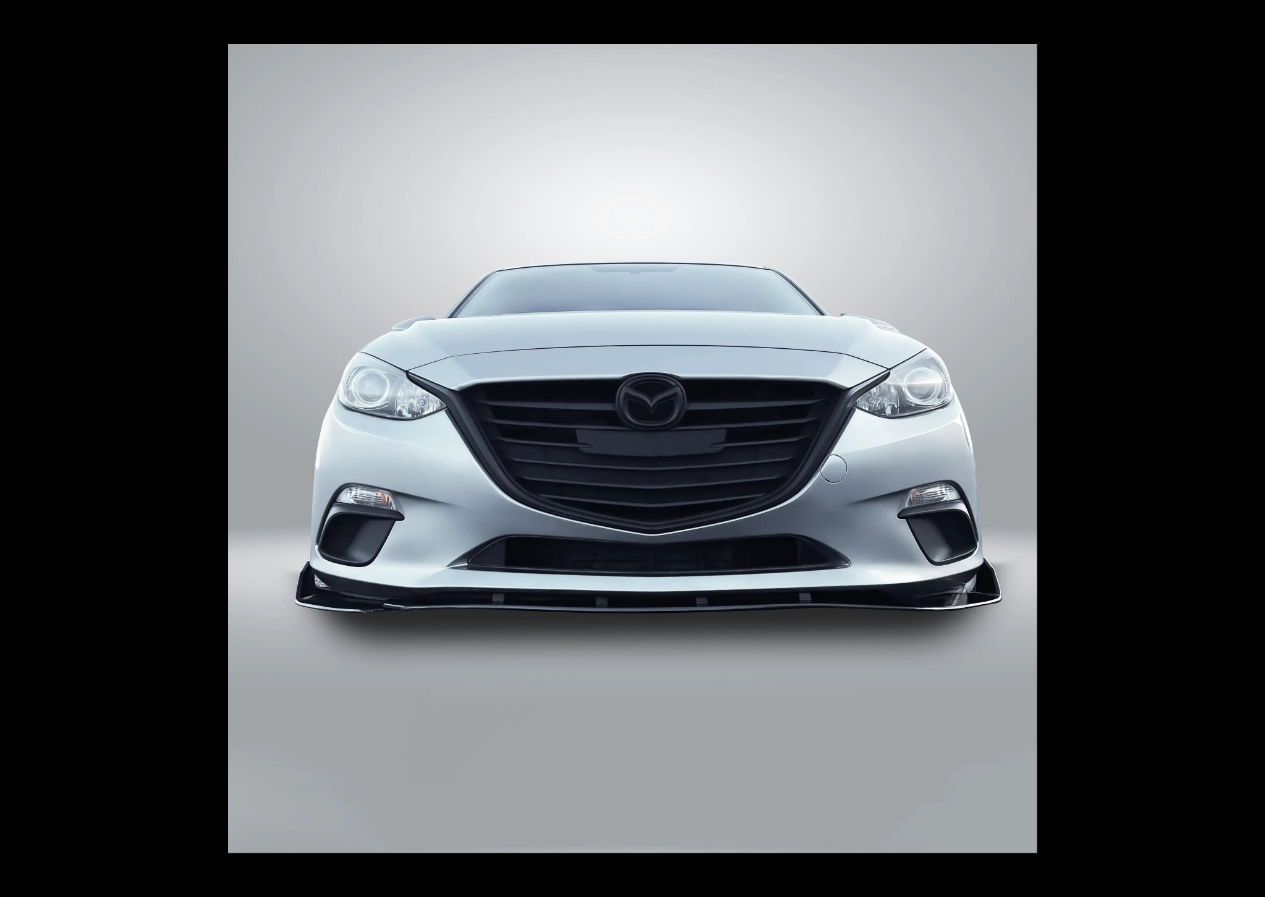 click at bounding box center (1230, 449) 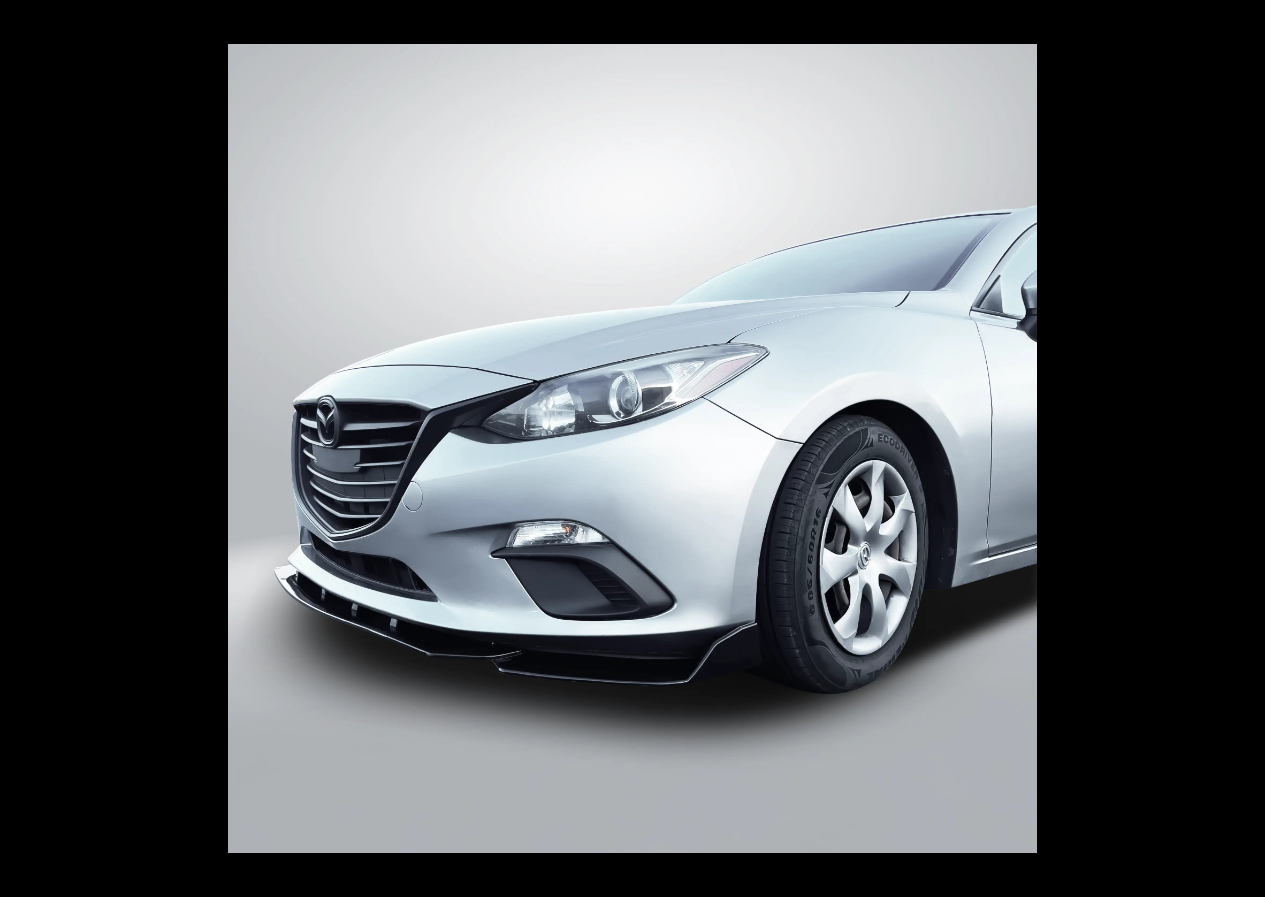 click at bounding box center (1230, 449) 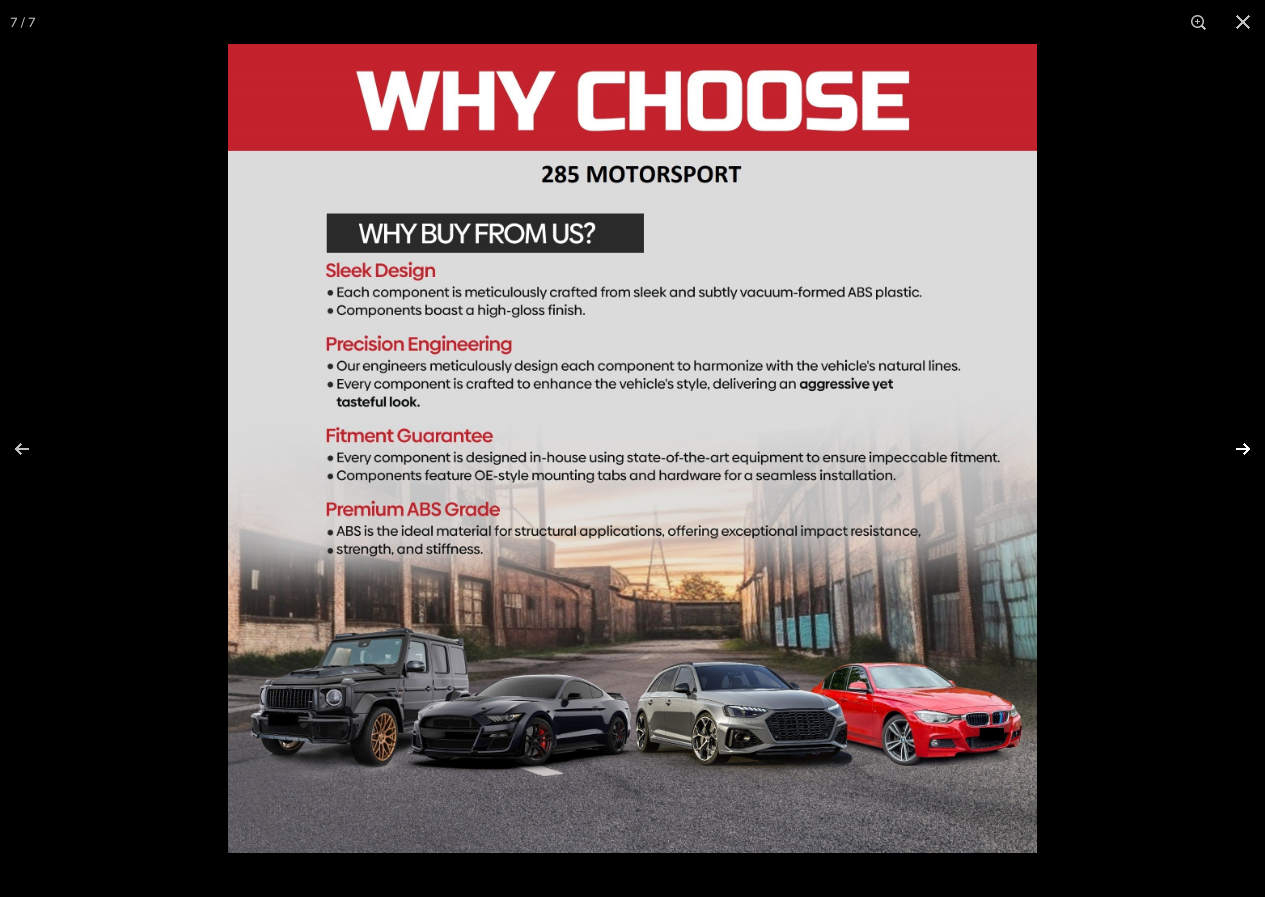 click at bounding box center [1230, 449] 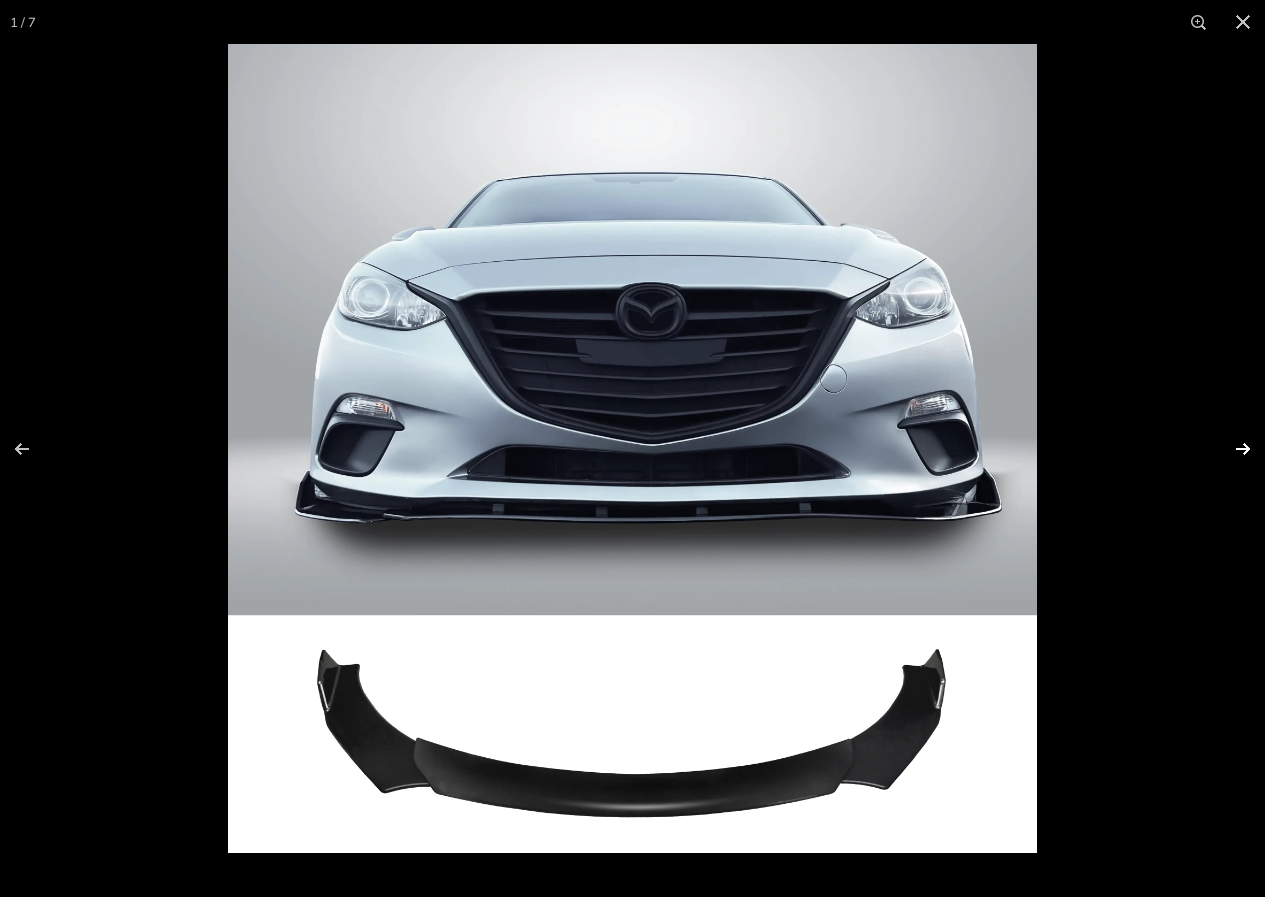 scroll, scrollTop: 0, scrollLeft: 0, axis: both 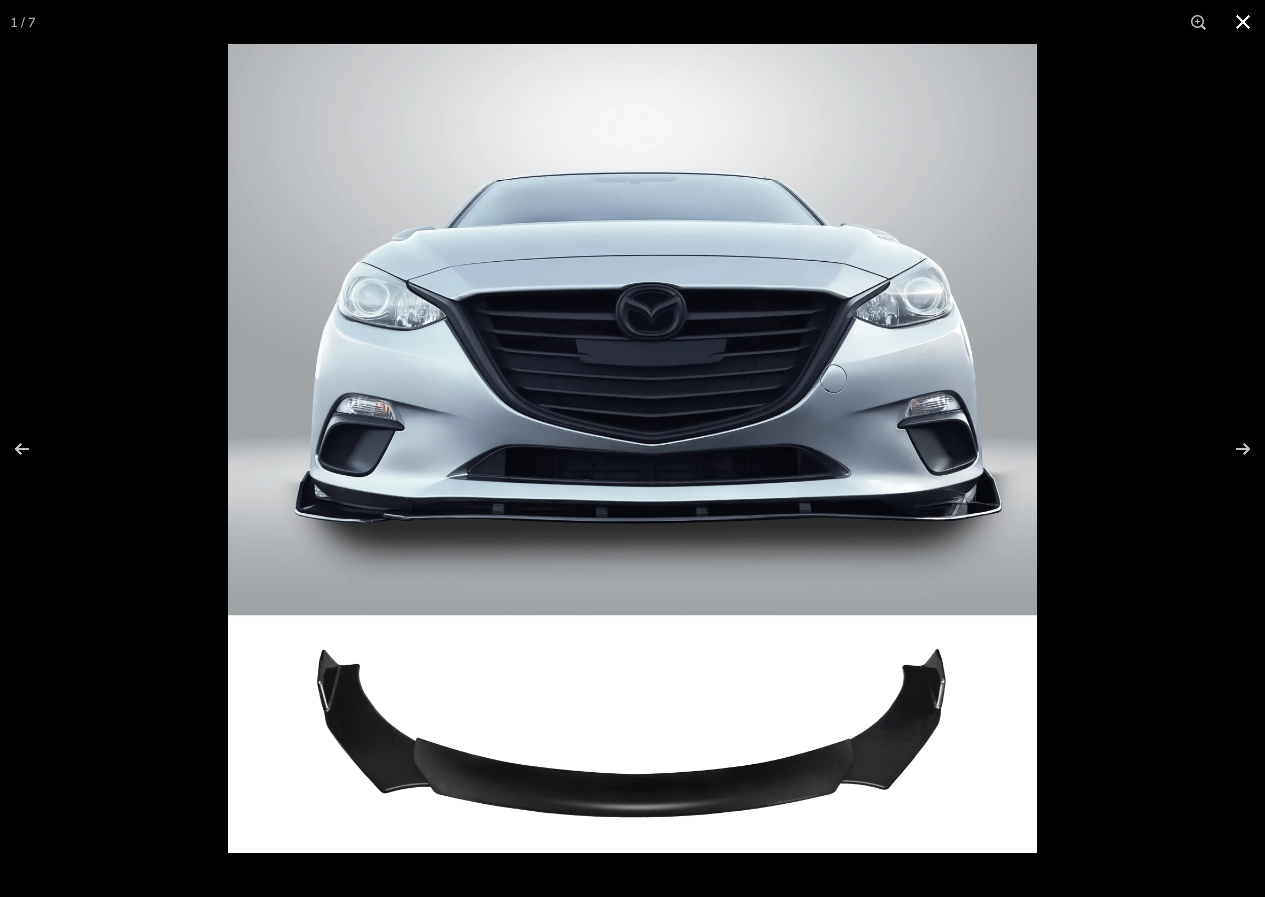 click at bounding box center (1243, 22) 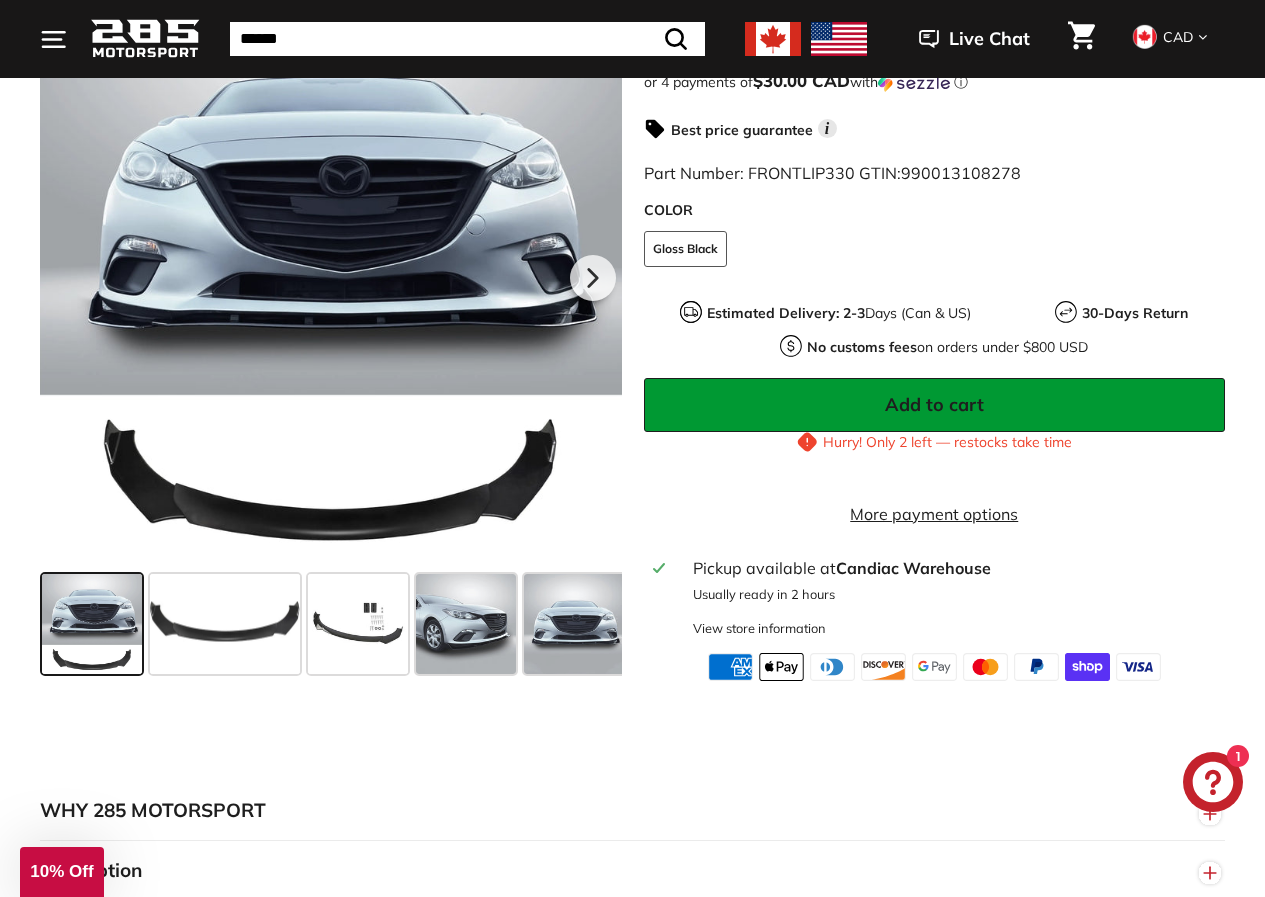 scroll, scrollTop: 600, scrollLeft: 0, axis: vertical 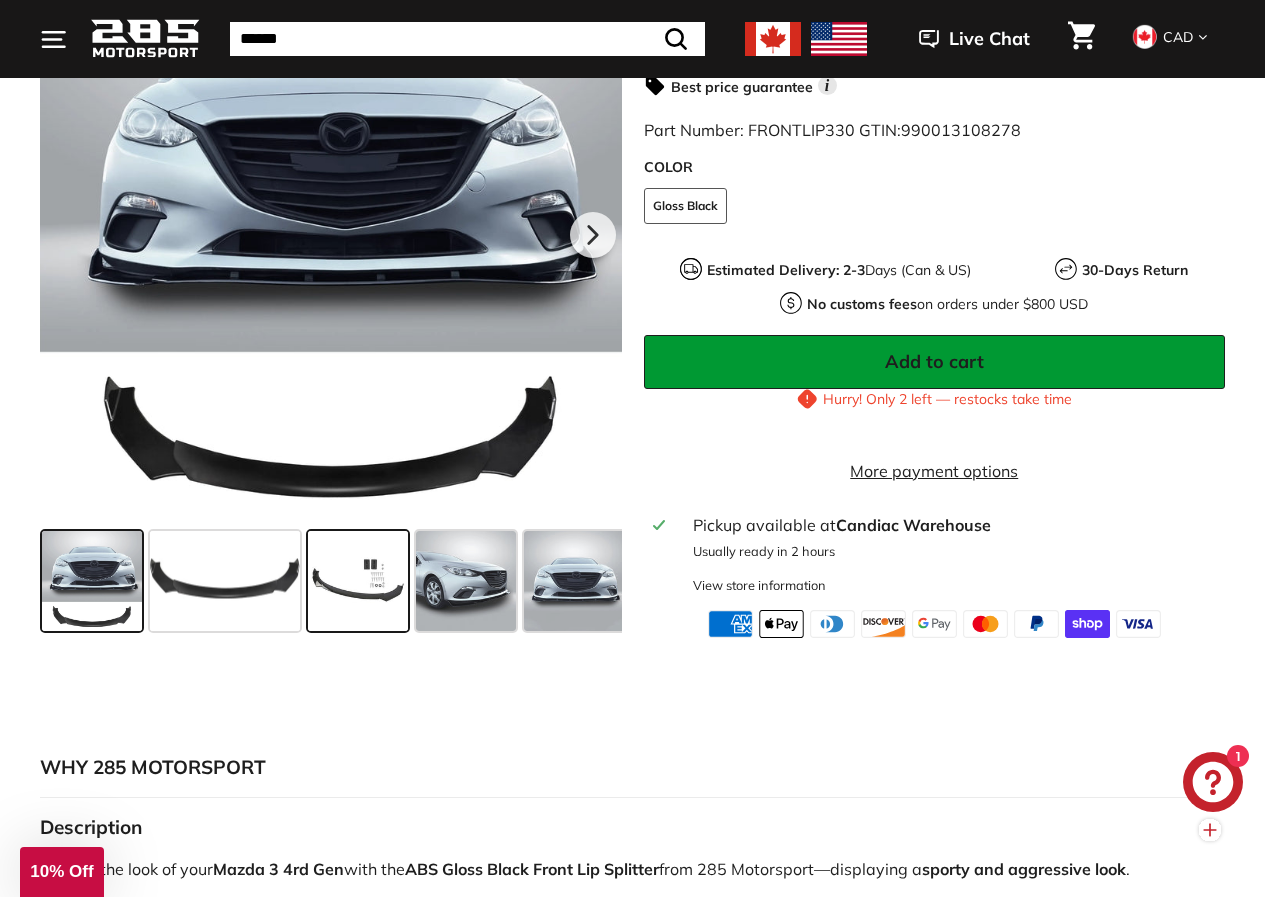click at bounding box center [358, 580] 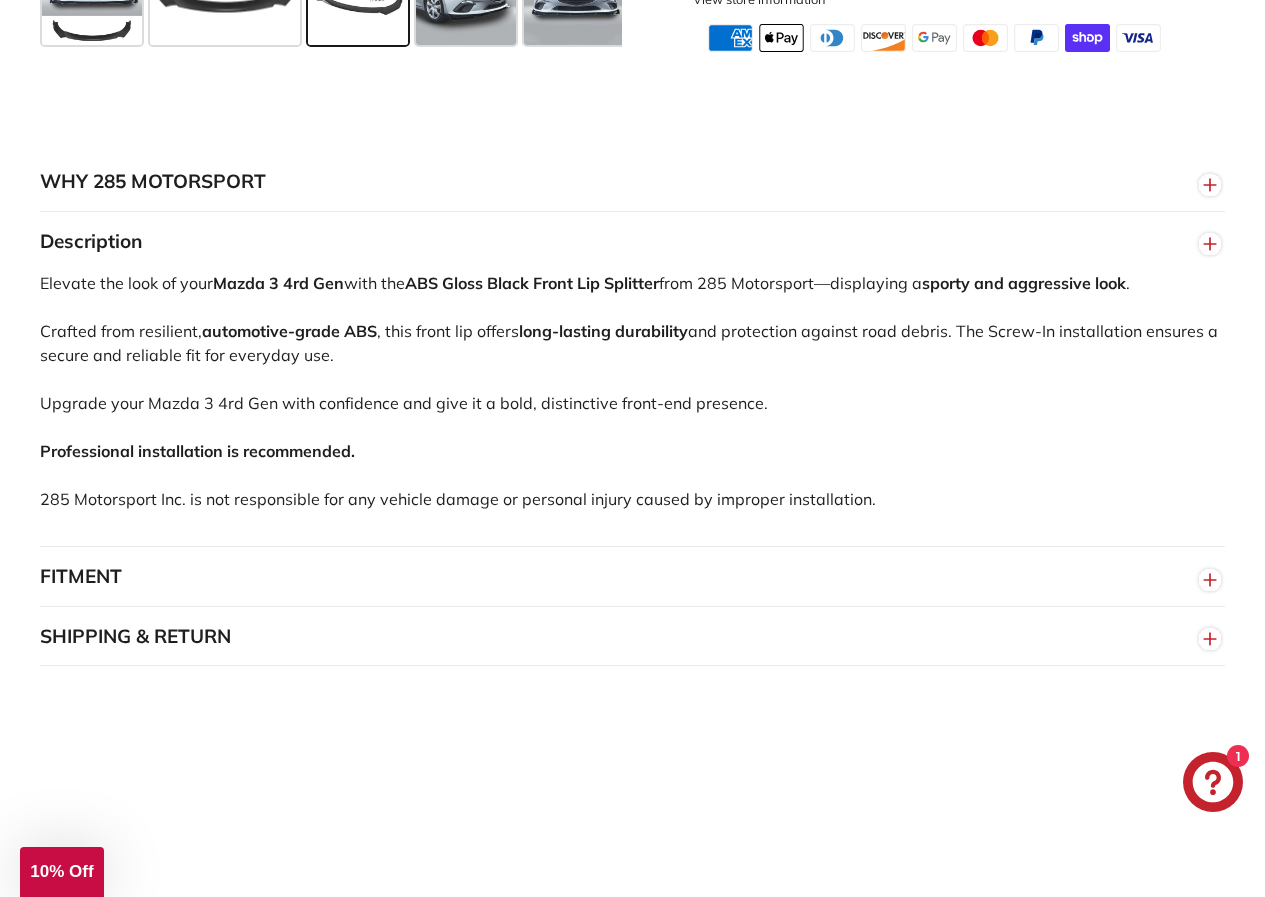 scroll, scrollTop: 1200, scrollLeft: 0, axis: vertical 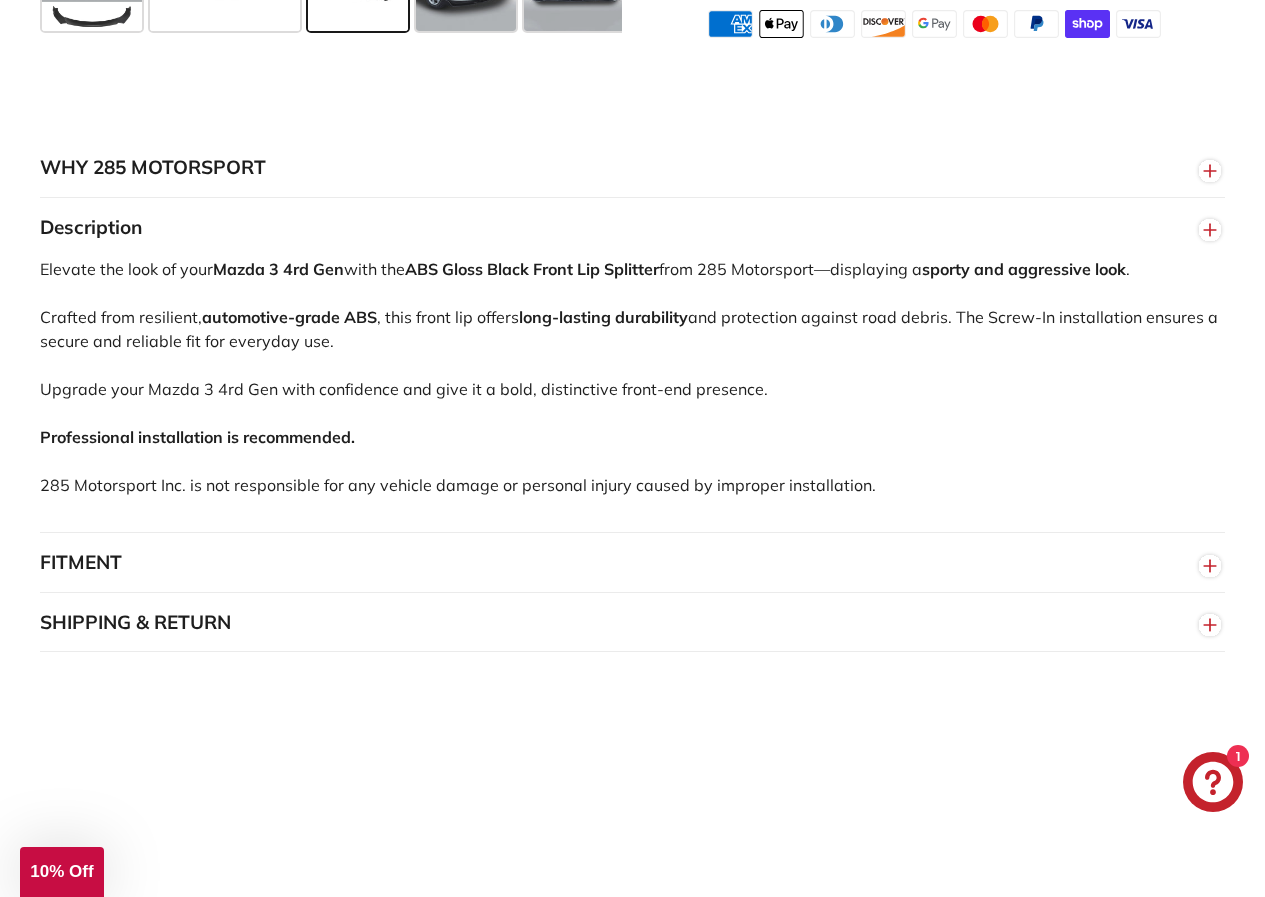click 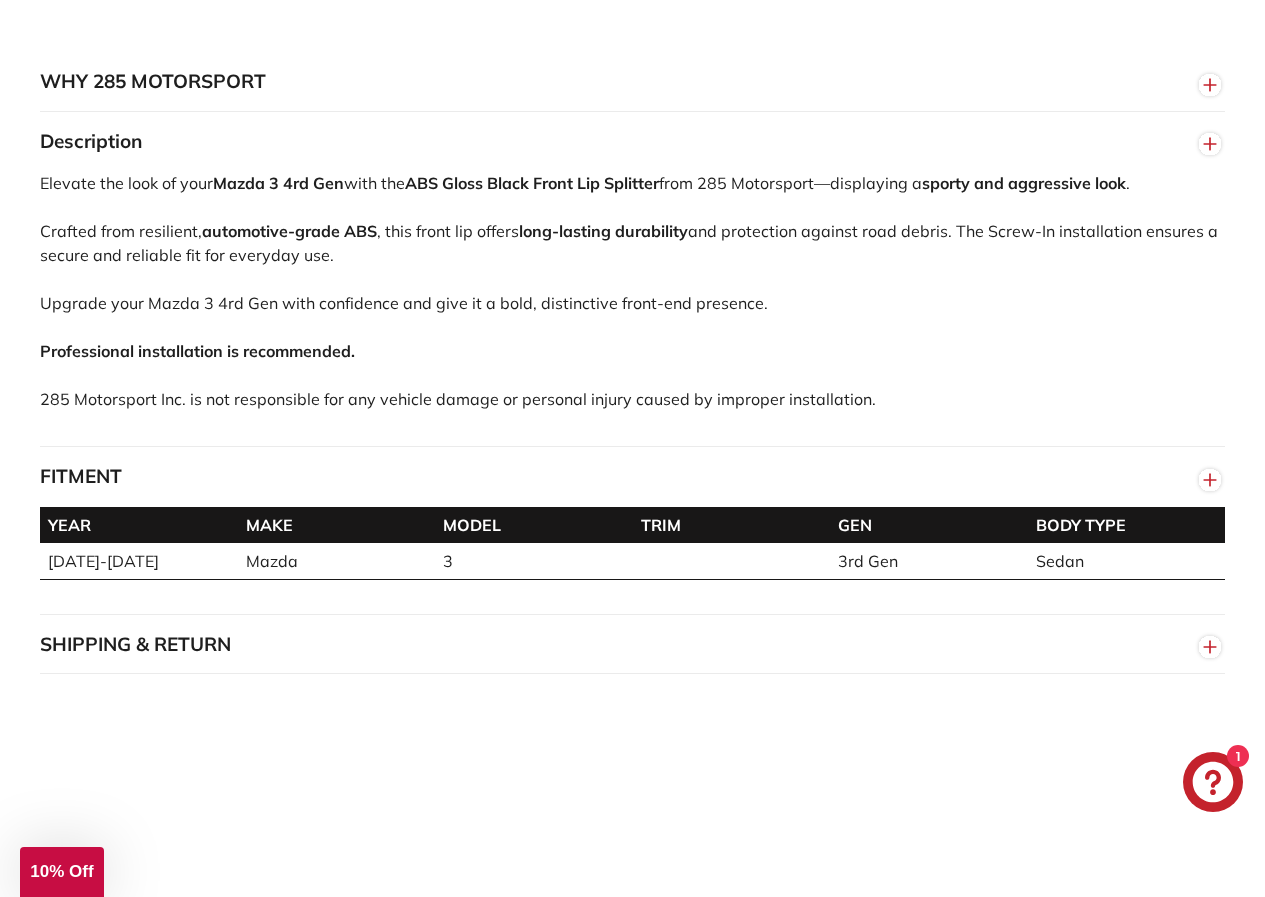 scroll, scrollTop: 1600, scrollLeft: 0, axis: vertical 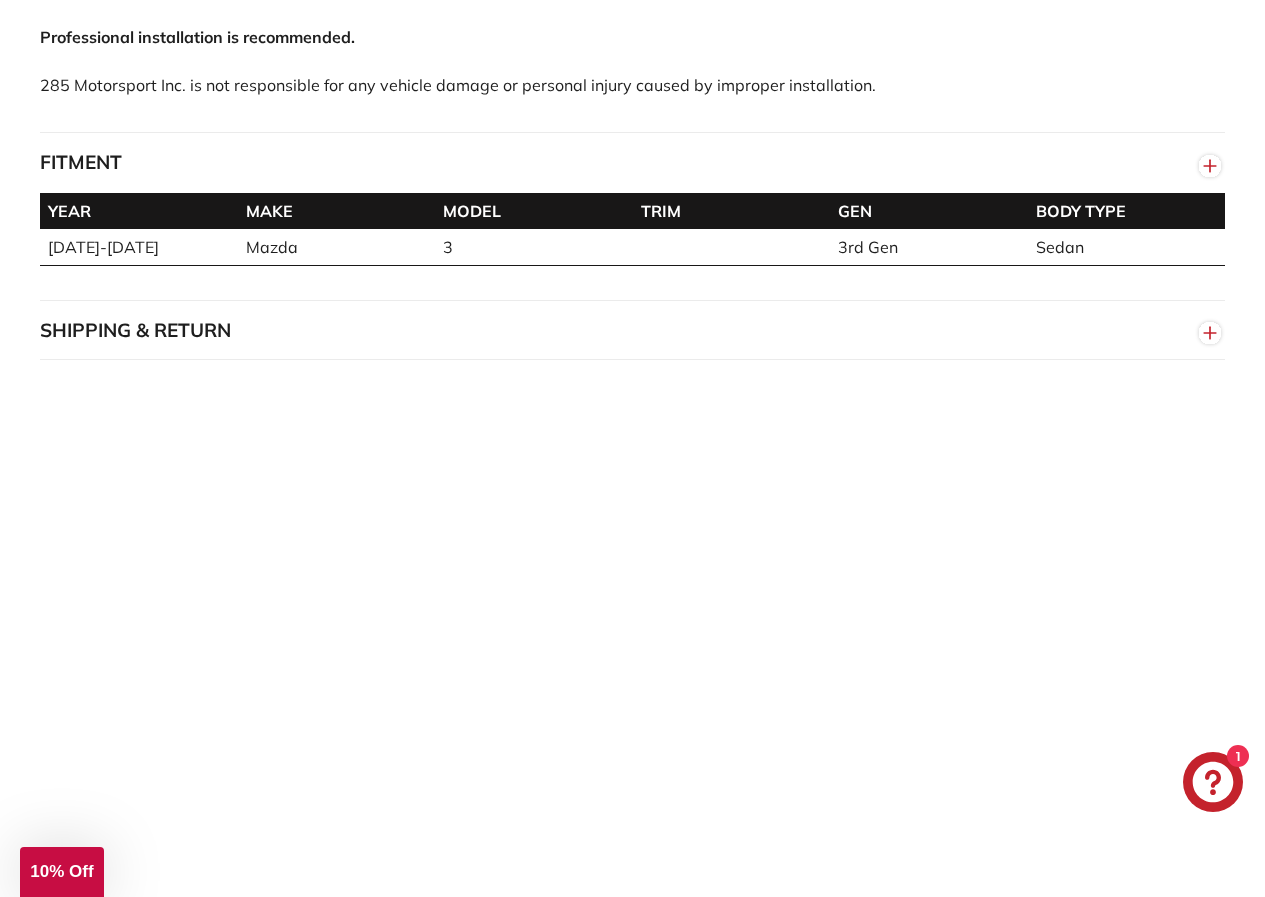 click 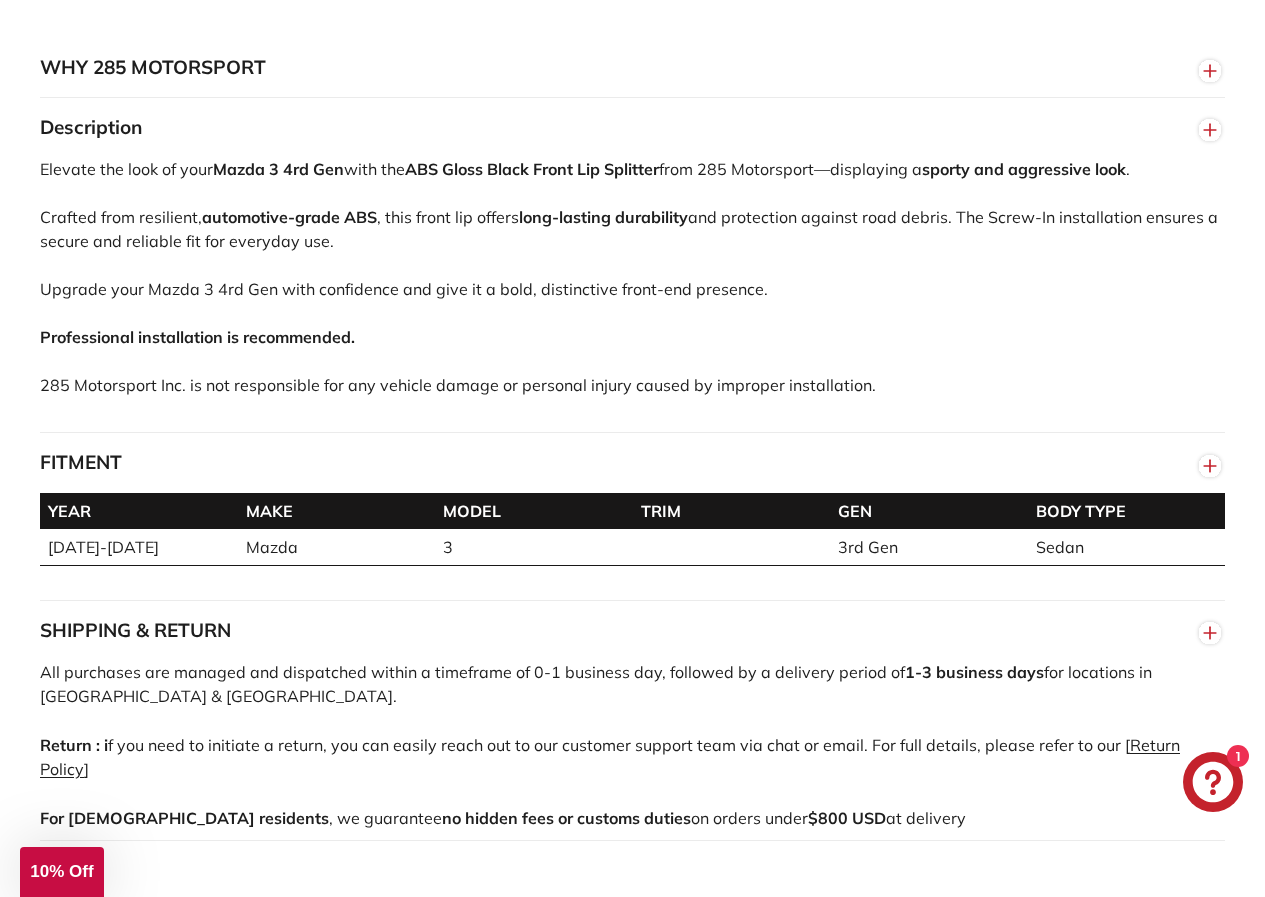 scroll, scrollTop: 1200, scrollLeft: 0, axis: vertical 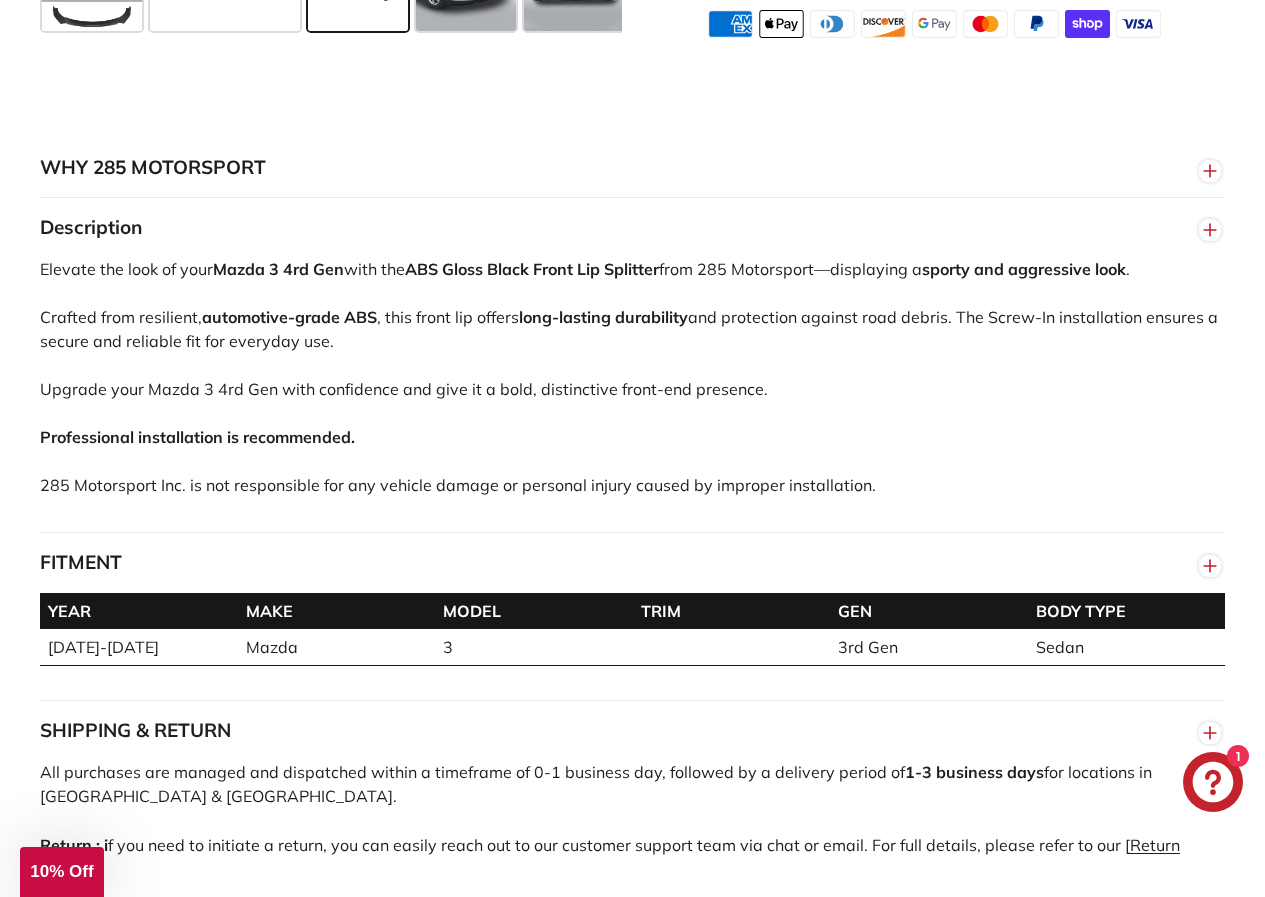 click 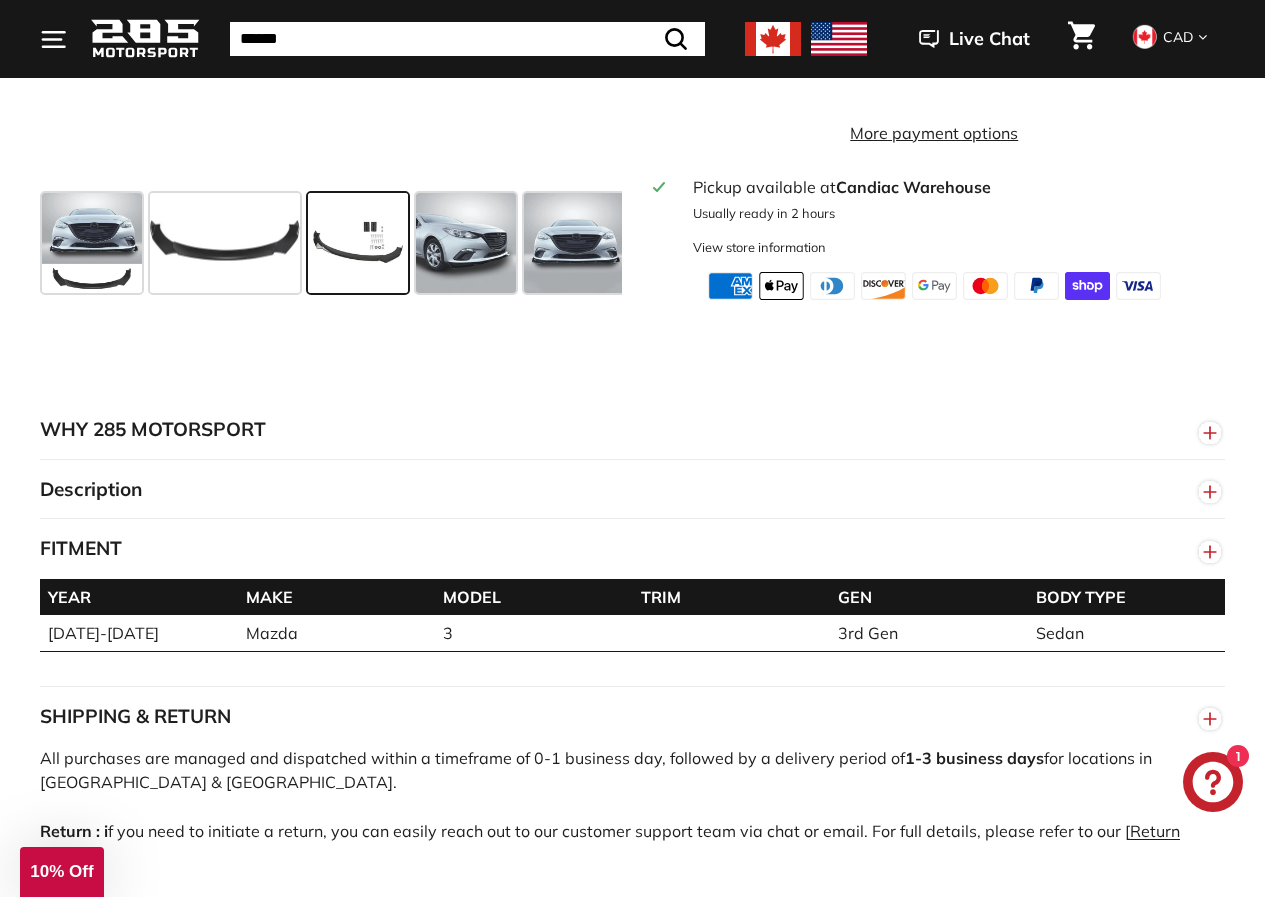 scroll, scrollTop: 900, scrollLeft: 0, axis: vertical 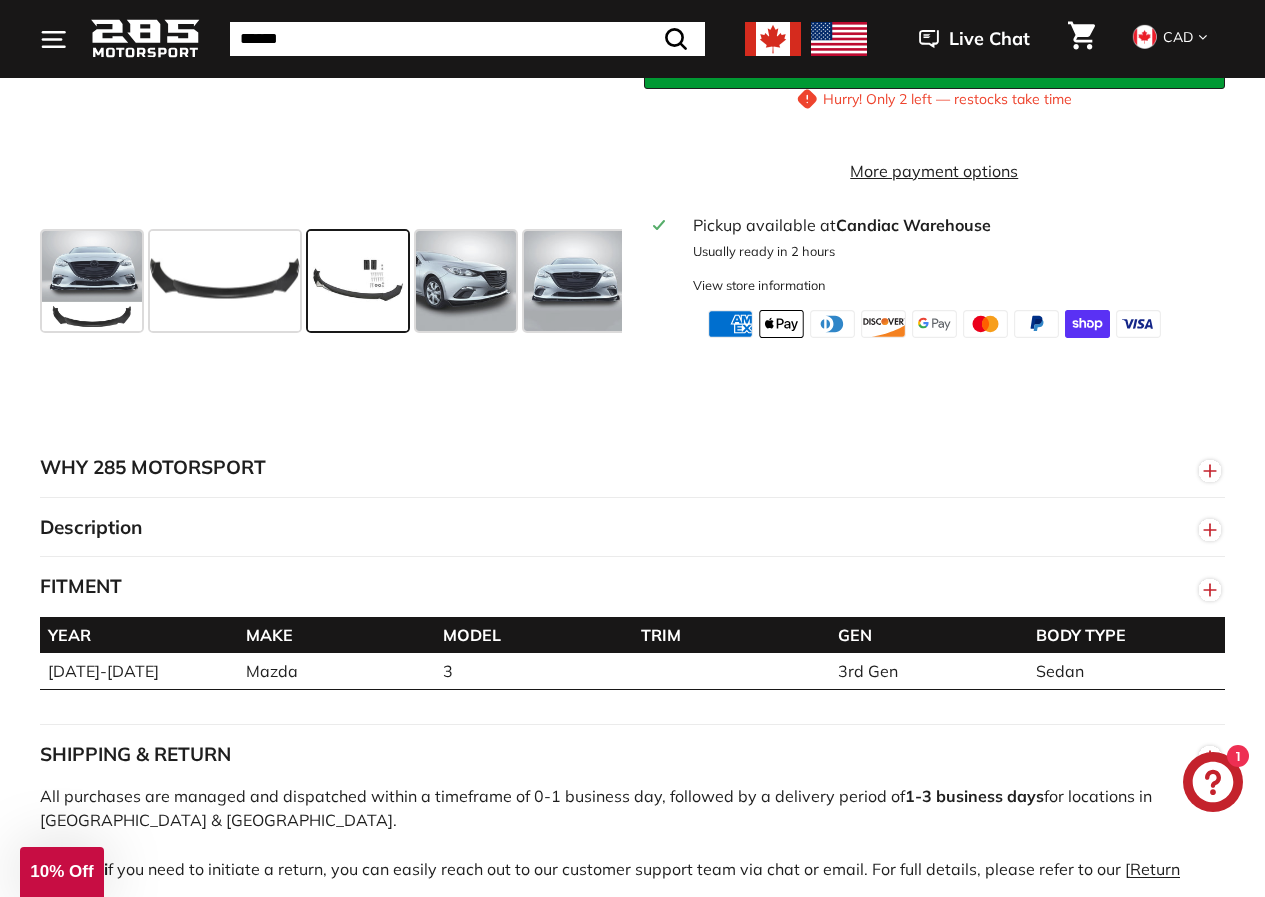 click on "Description" at bounding box center (632, 528) 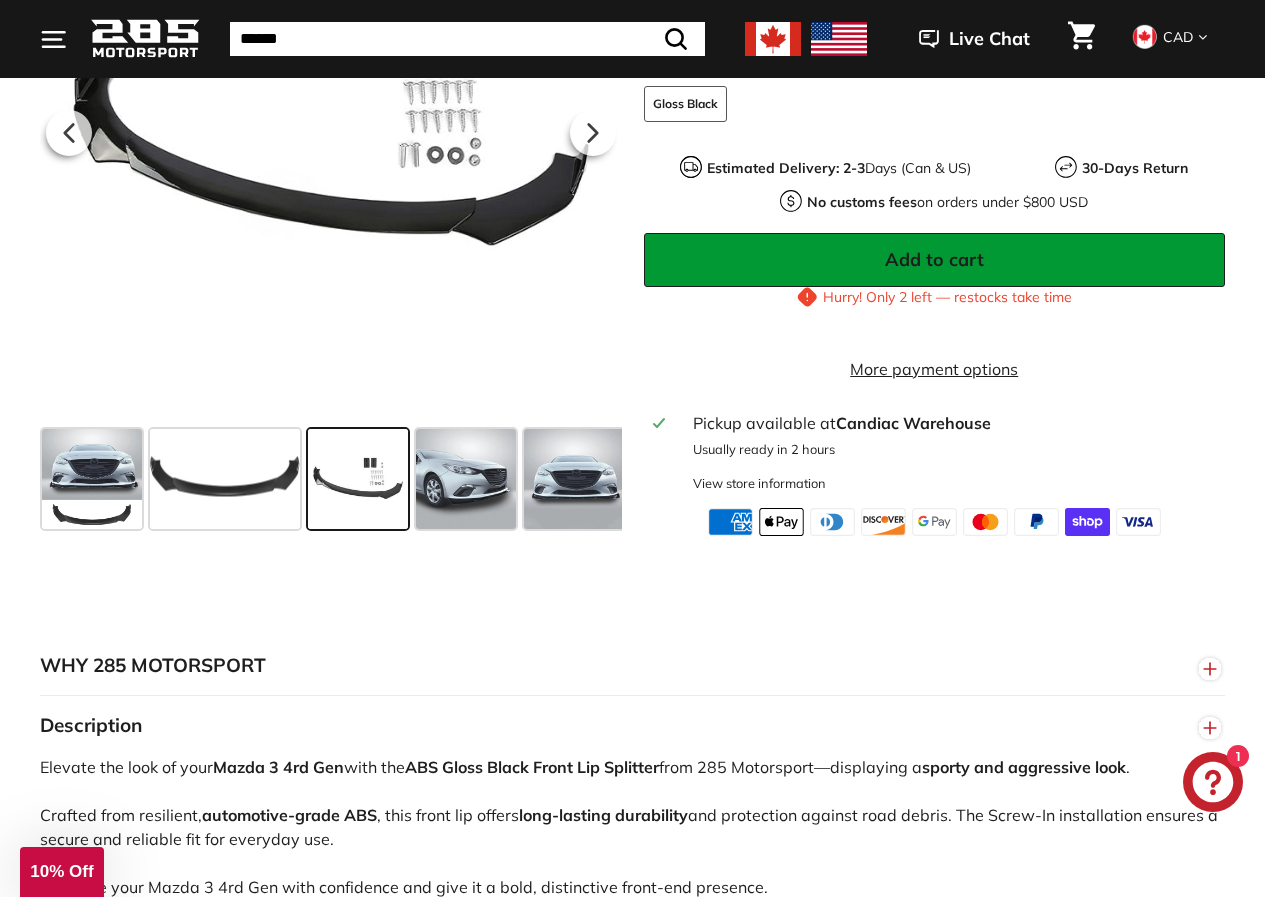 scroll, scrollTop: 700, scrollLeft: 0, axis: vertical 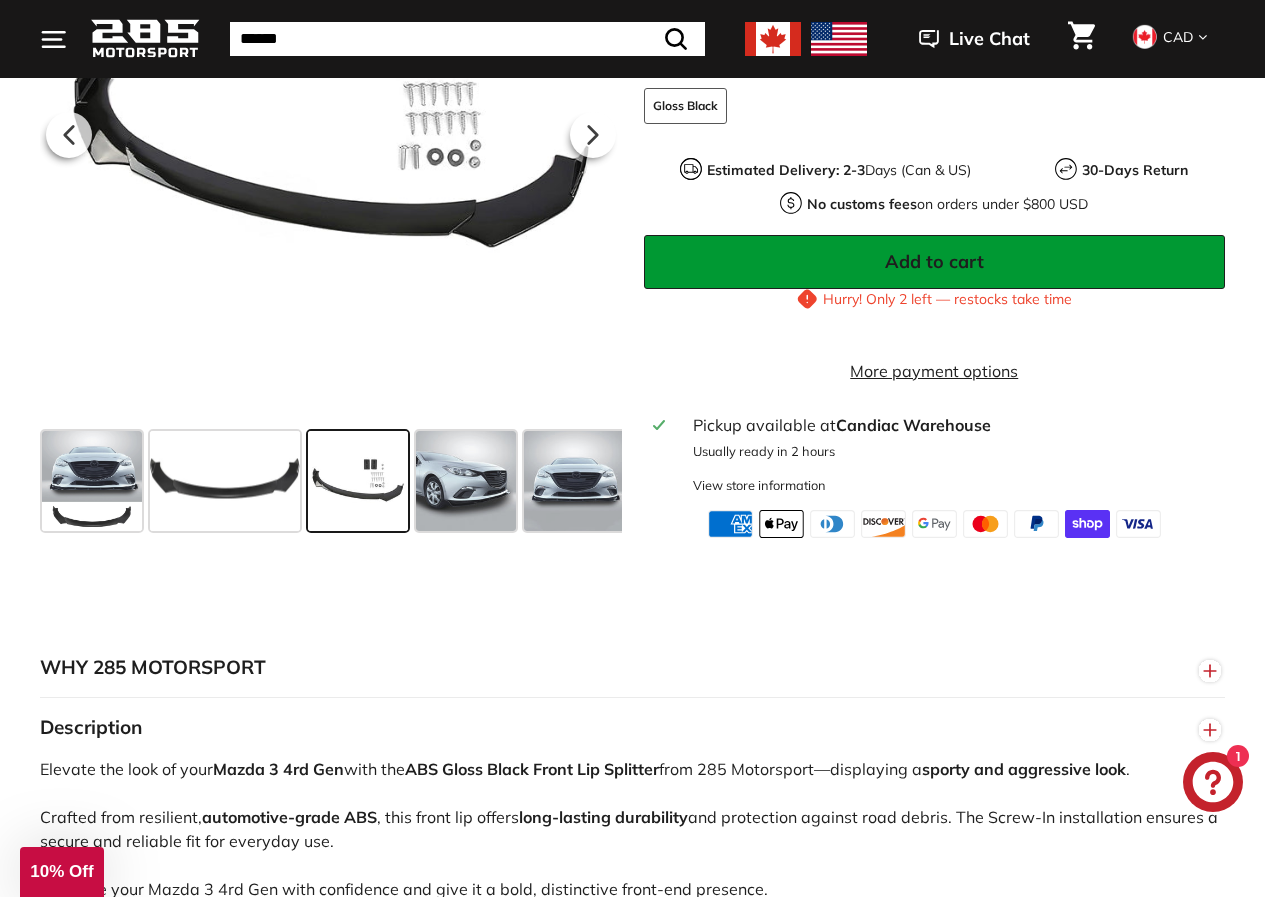 click at bounding box center (358, 480) 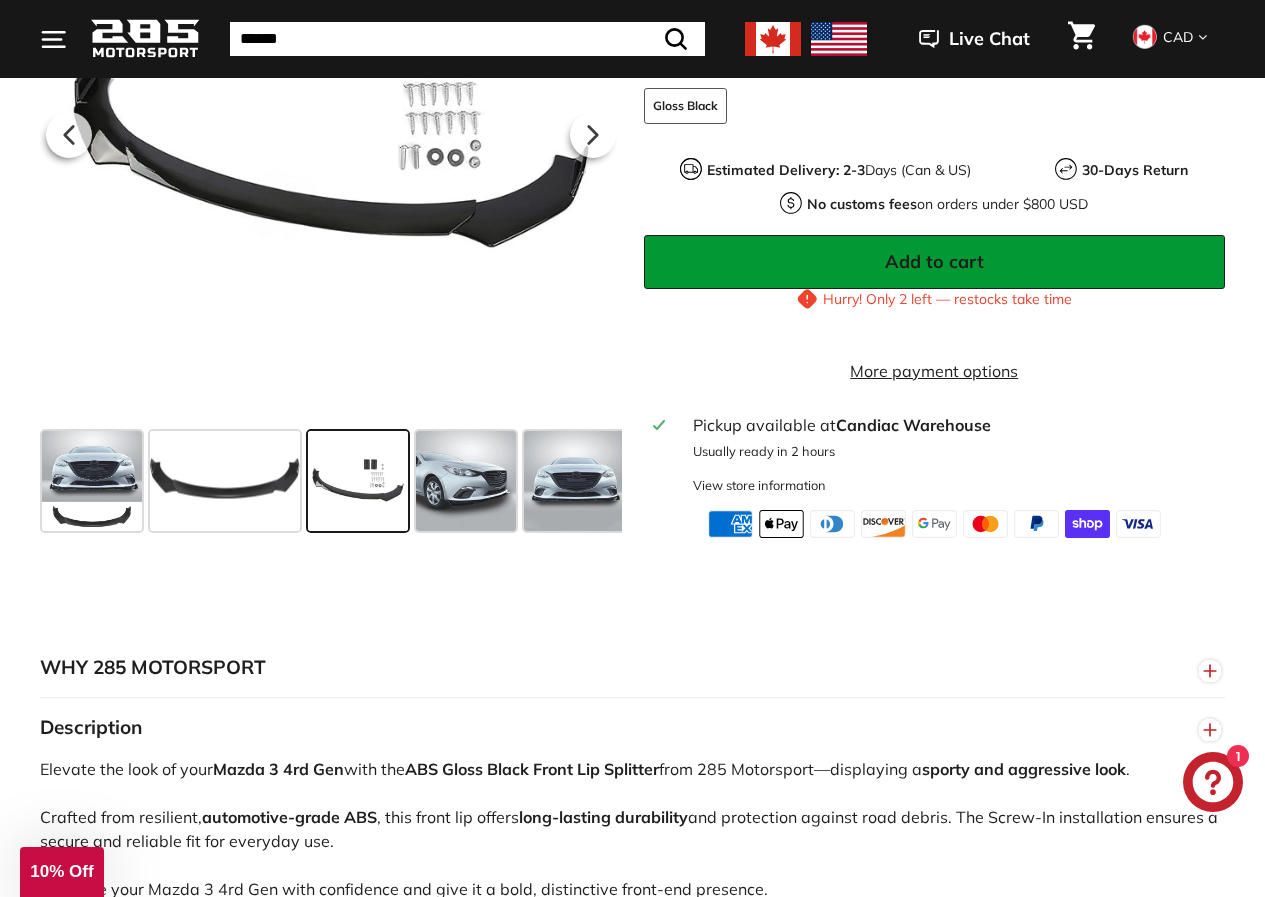 click at bounding box center [358, 480] 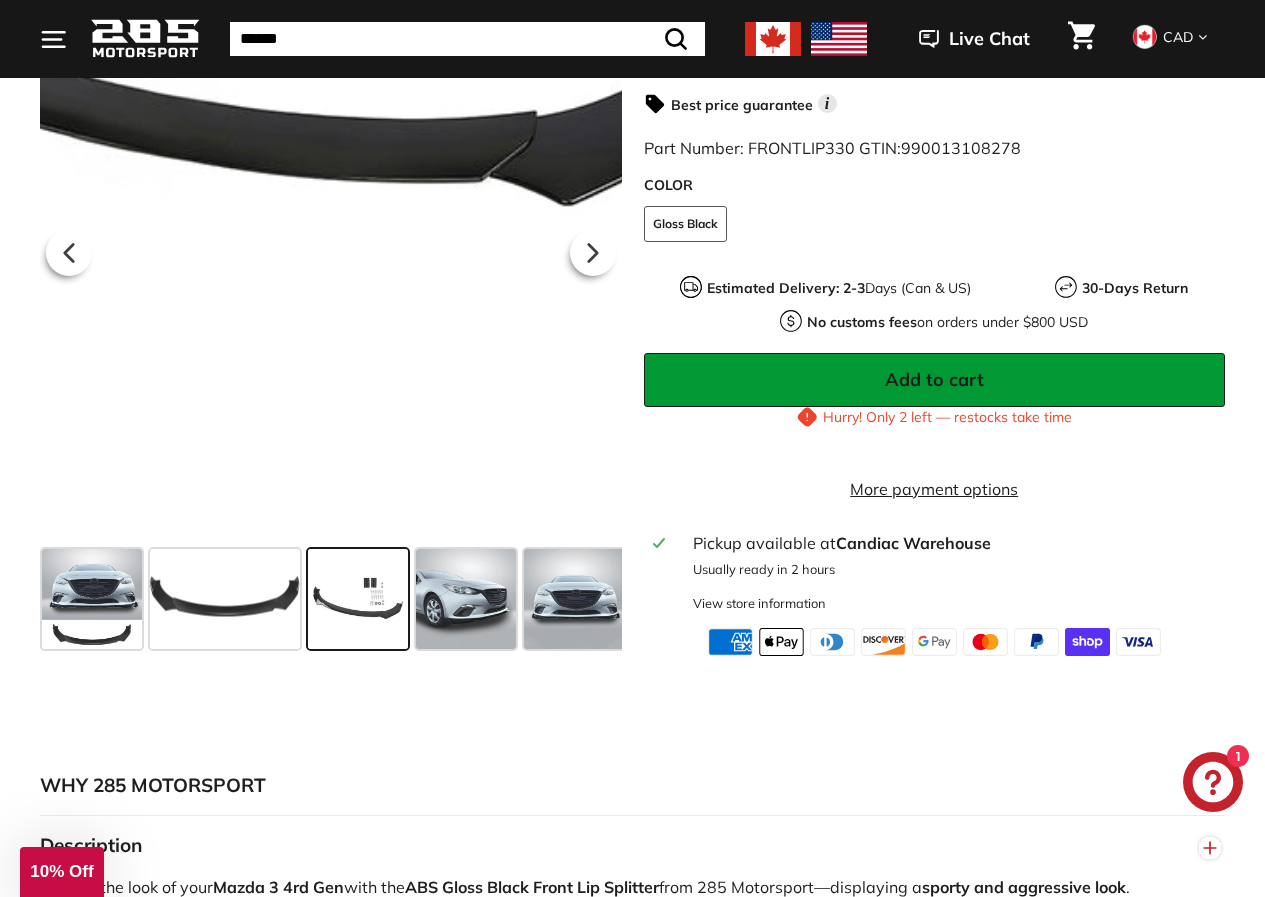 scroll, scrollTop: 400, scrollLeft: 0, axis: vertical 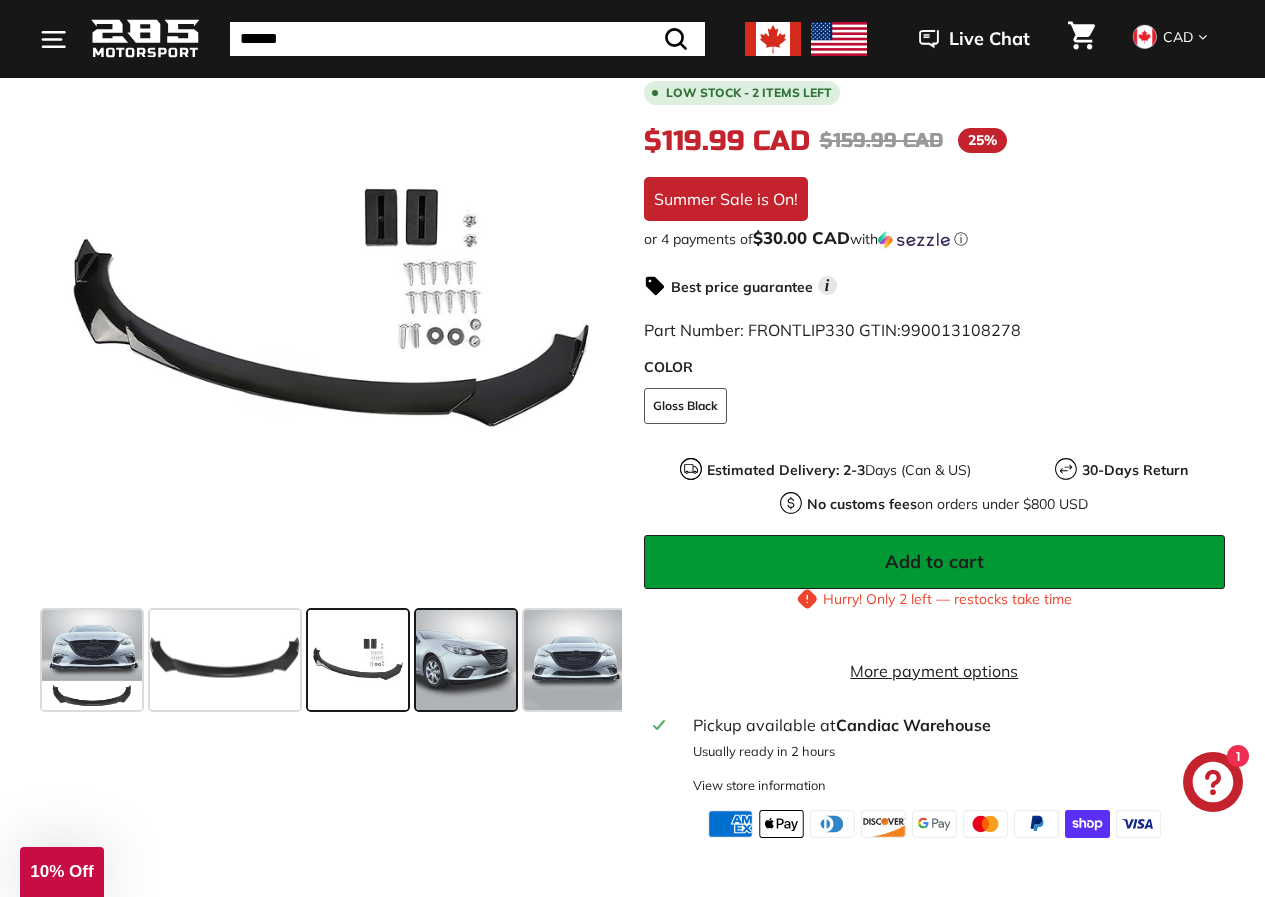 click at bounding box center (466, 660) 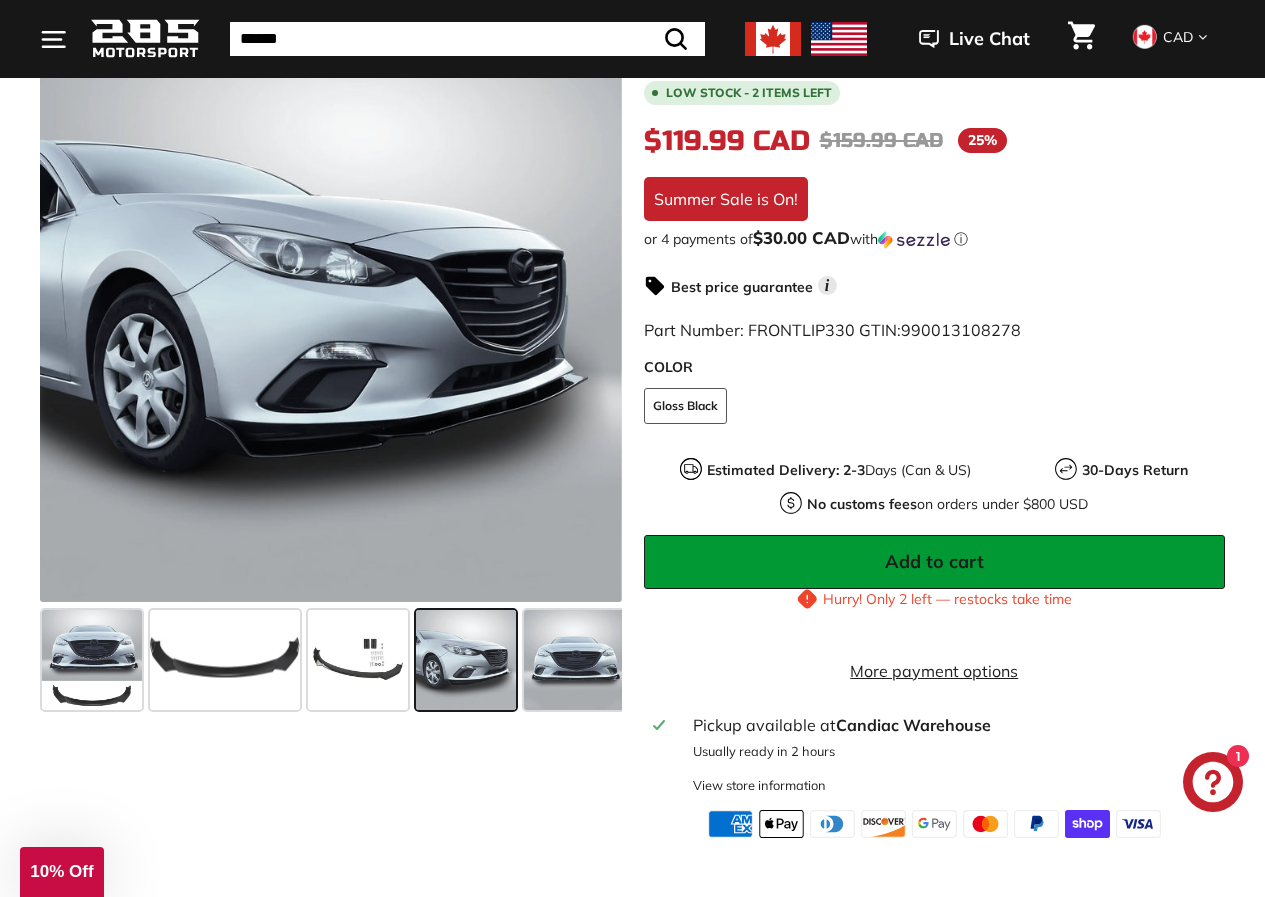 click at bounding box center [466, 660] 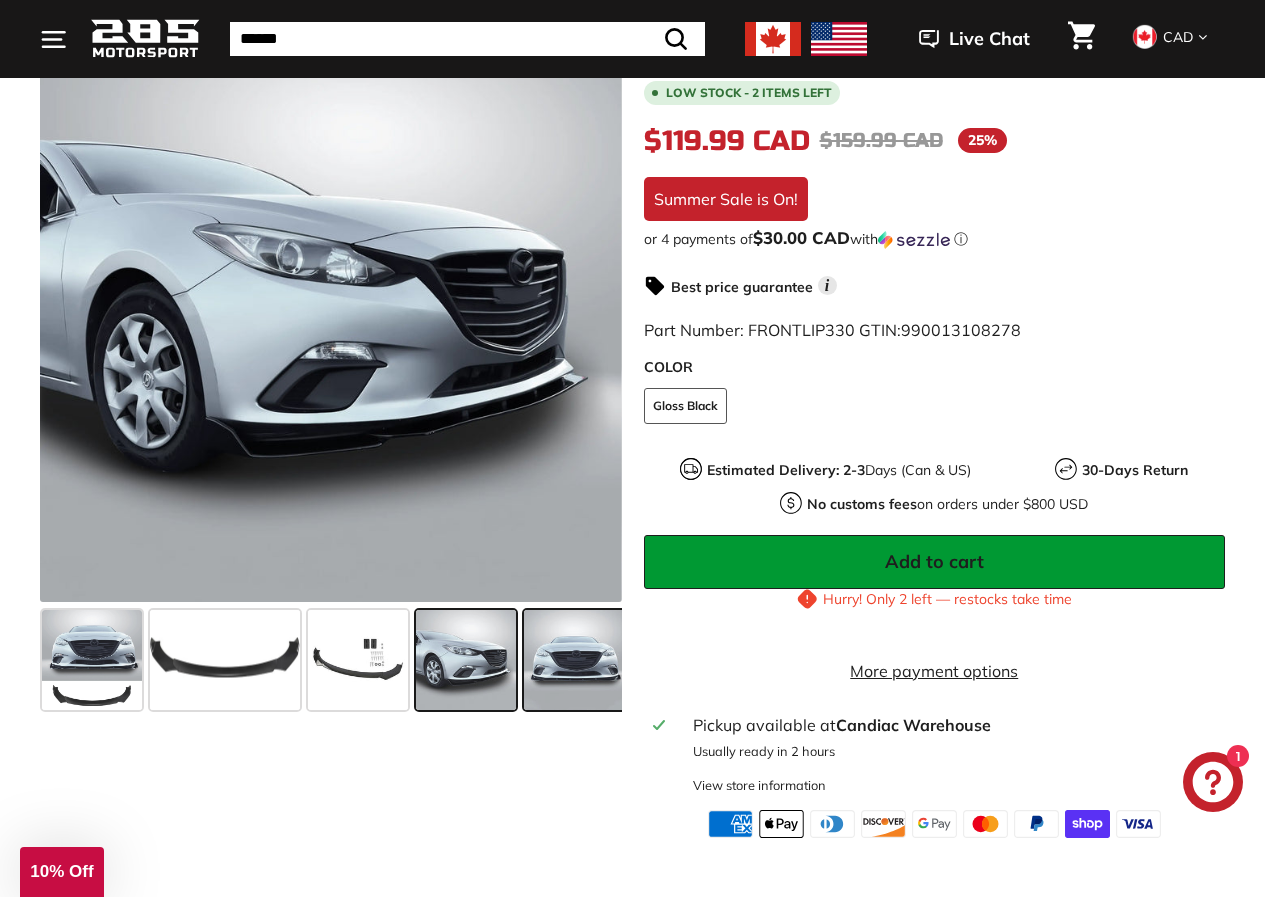 click at bounding box center (574, 660) 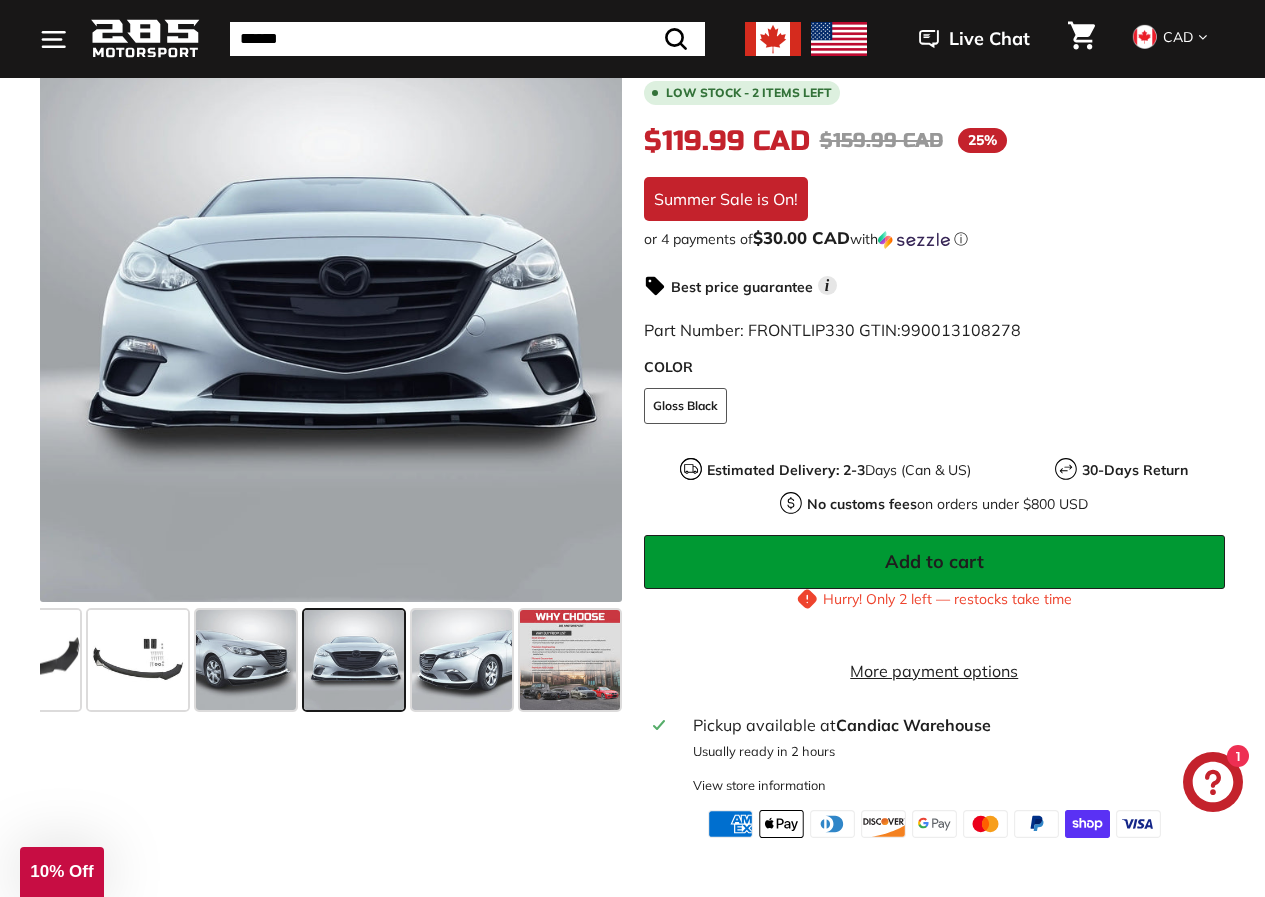 scroll, scrollTop: 0, scrollLeft: 222, axis: horizontal 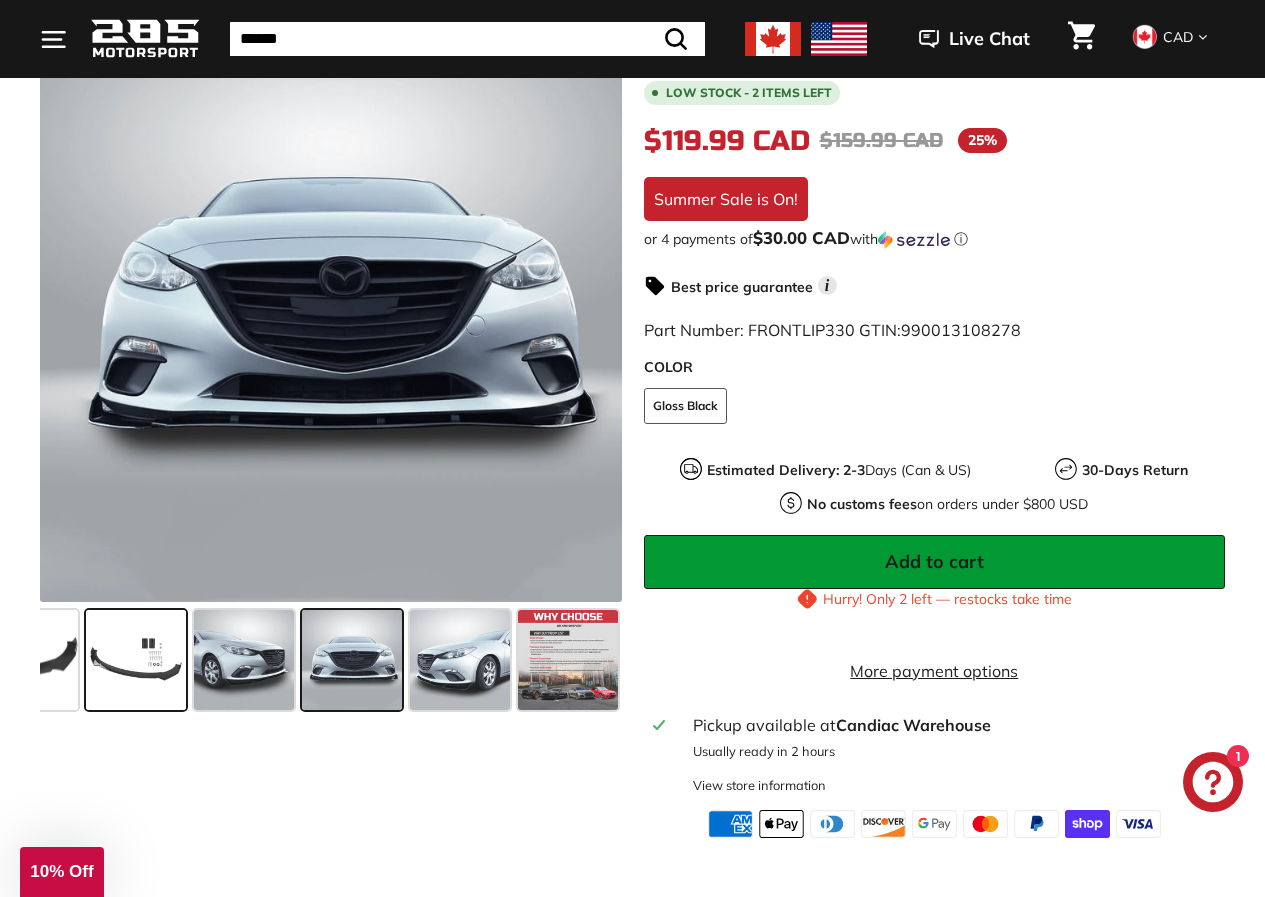 click at bounding box center (136, 660) 